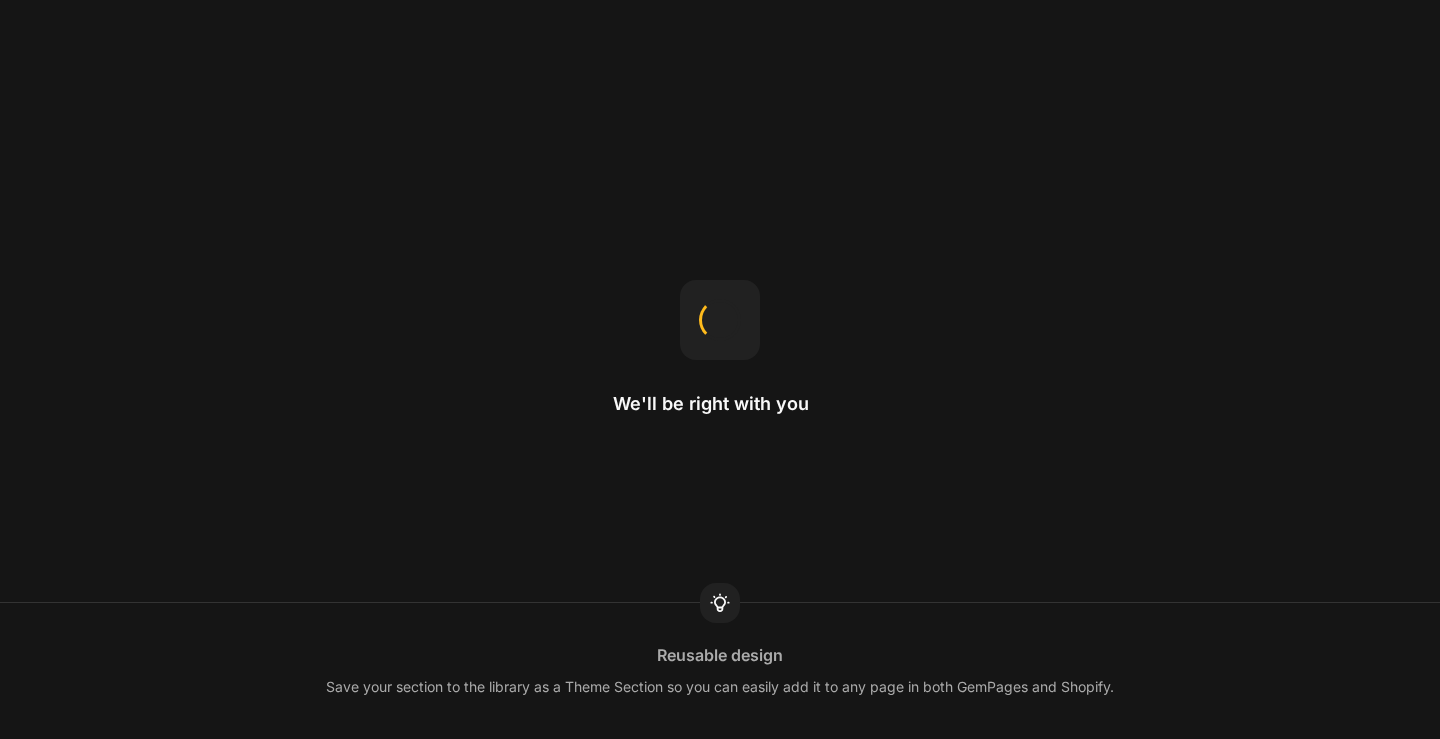 scroll, scrollTop: 0, scrollLeft: 0, axis: both 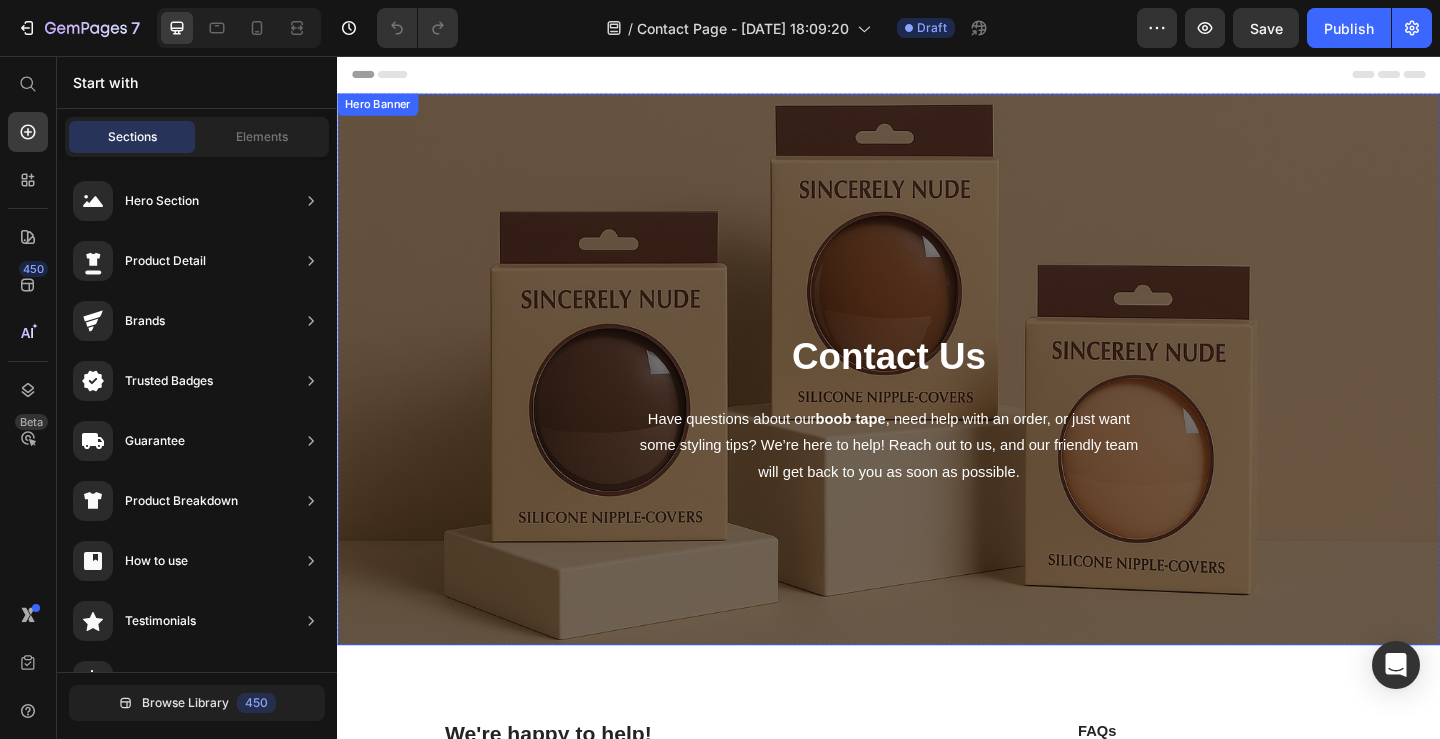 click on "Contact Us  Heading Have questions about our  boob tape , need help with an order, or just want some styling tips? We’re here to help! Reach out to us, and our friendly team will get back to you as soon as possible. Text block Row" at bounding box center (937, 440) 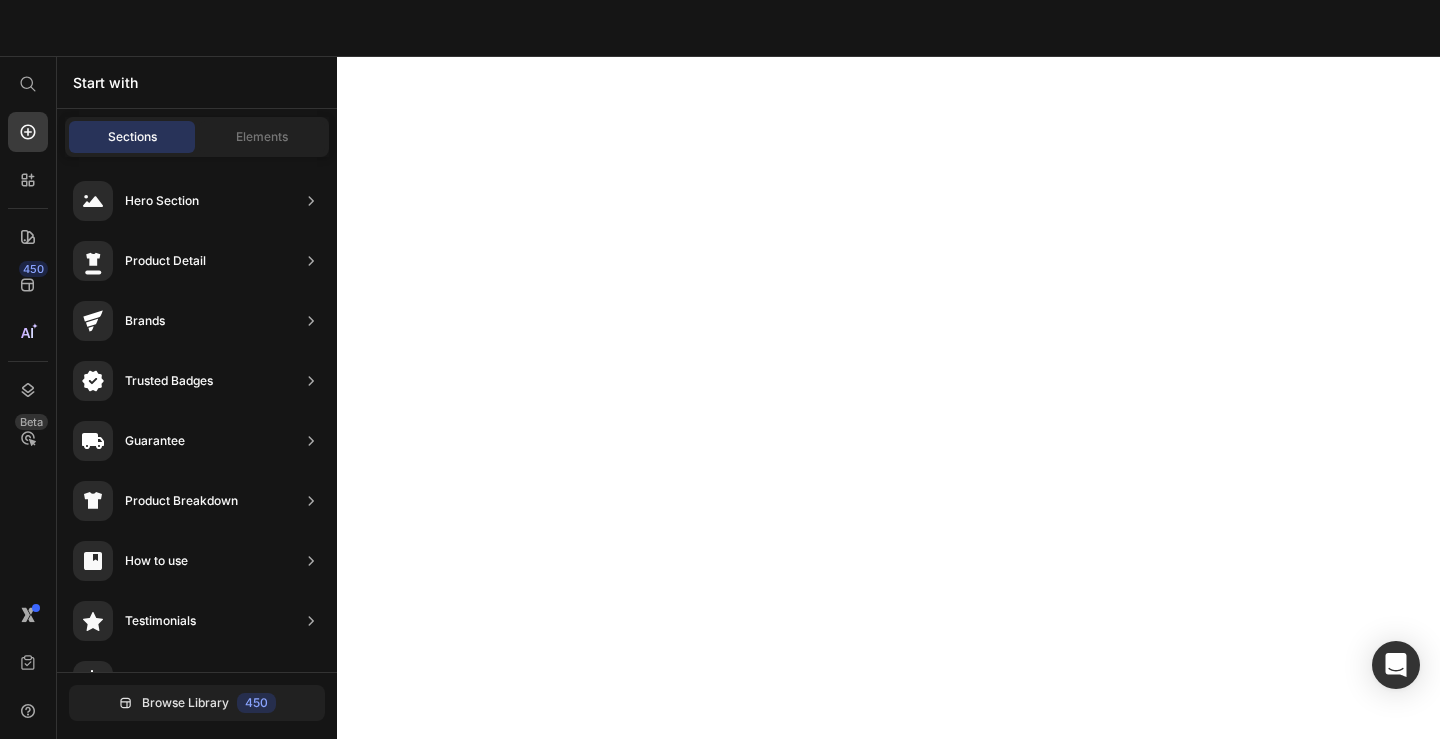scroll, scrollTop: 0, scrollLeft: 0, axis: both 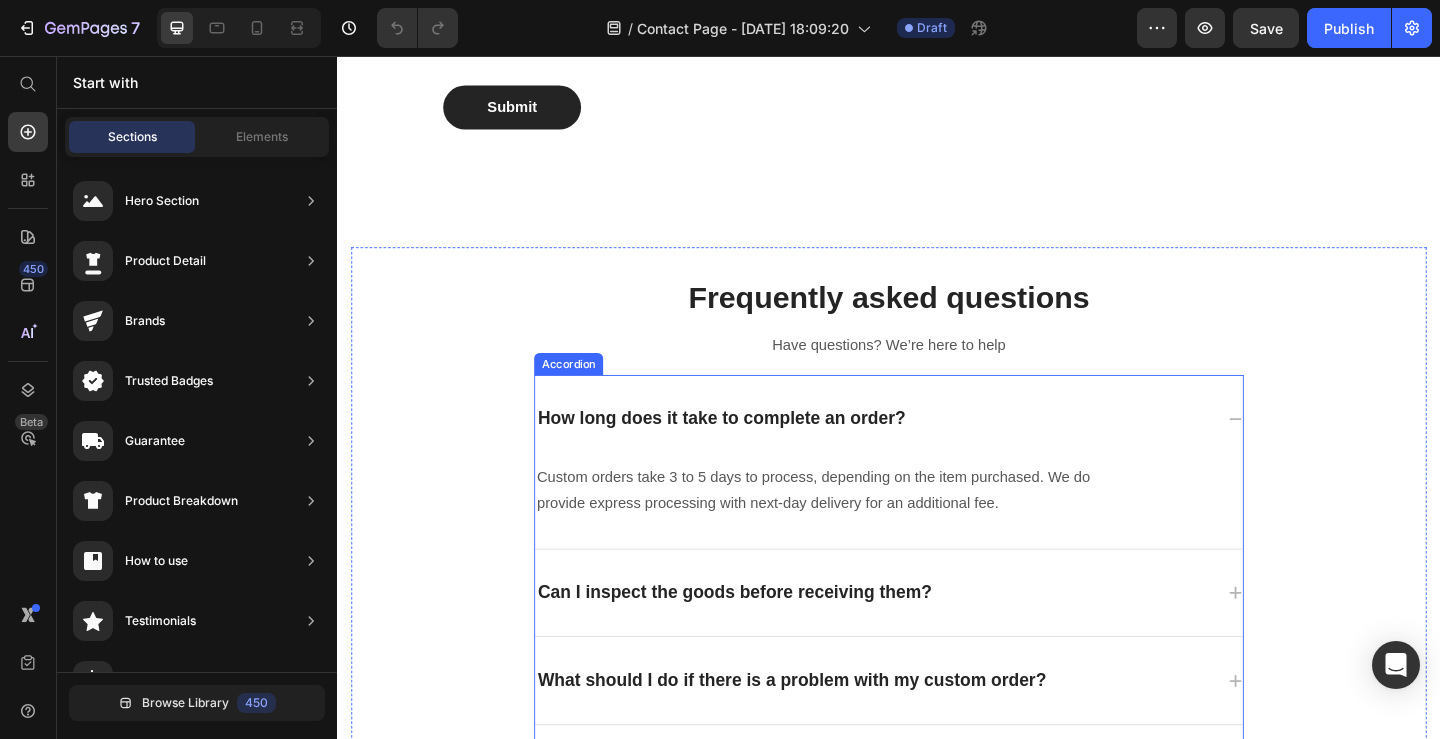 click on "How long does it take to complete an order?" at bounding box center (755, 450) 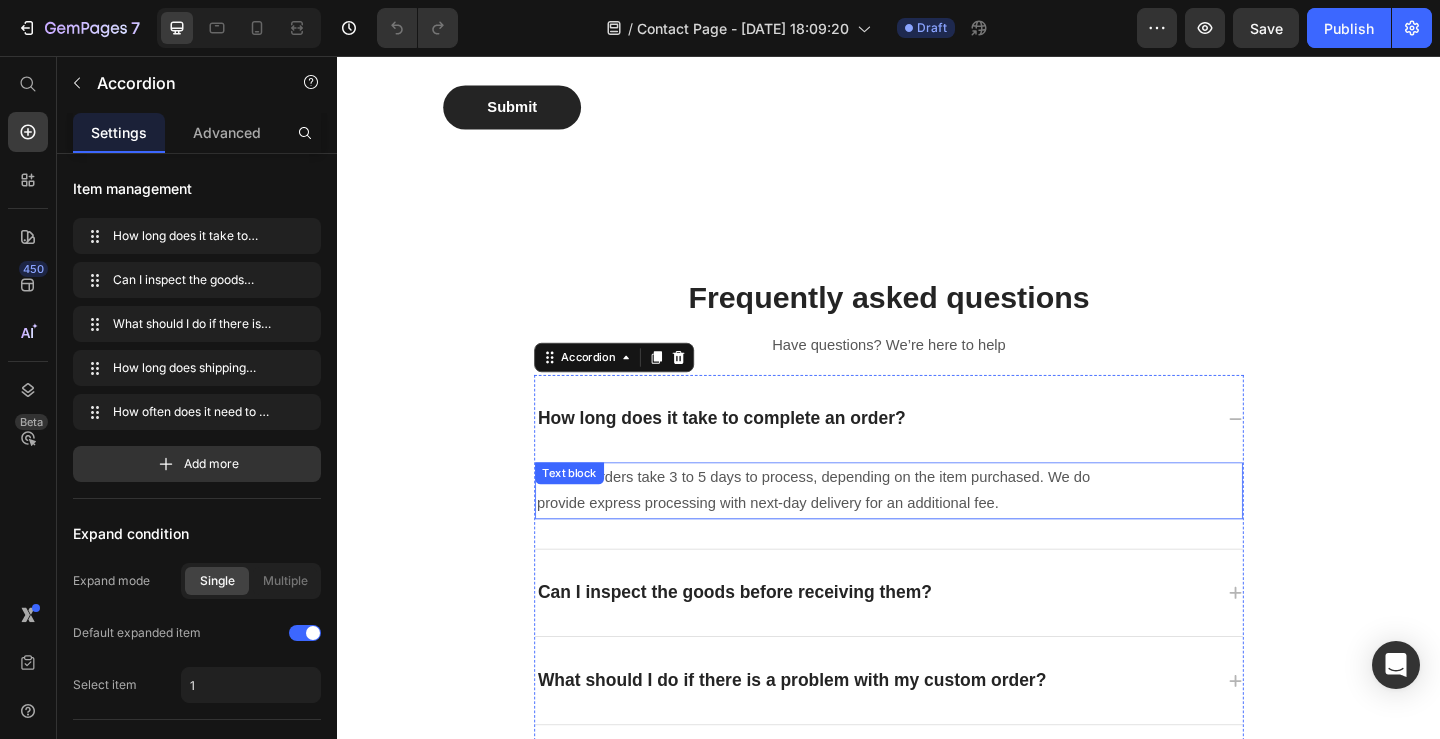 click on "Custom orders take 3 to 5 days to process, depending on the item purchased. We do provide express processing with next-day delivery for an additional fee." at bounding box center [881, 529] 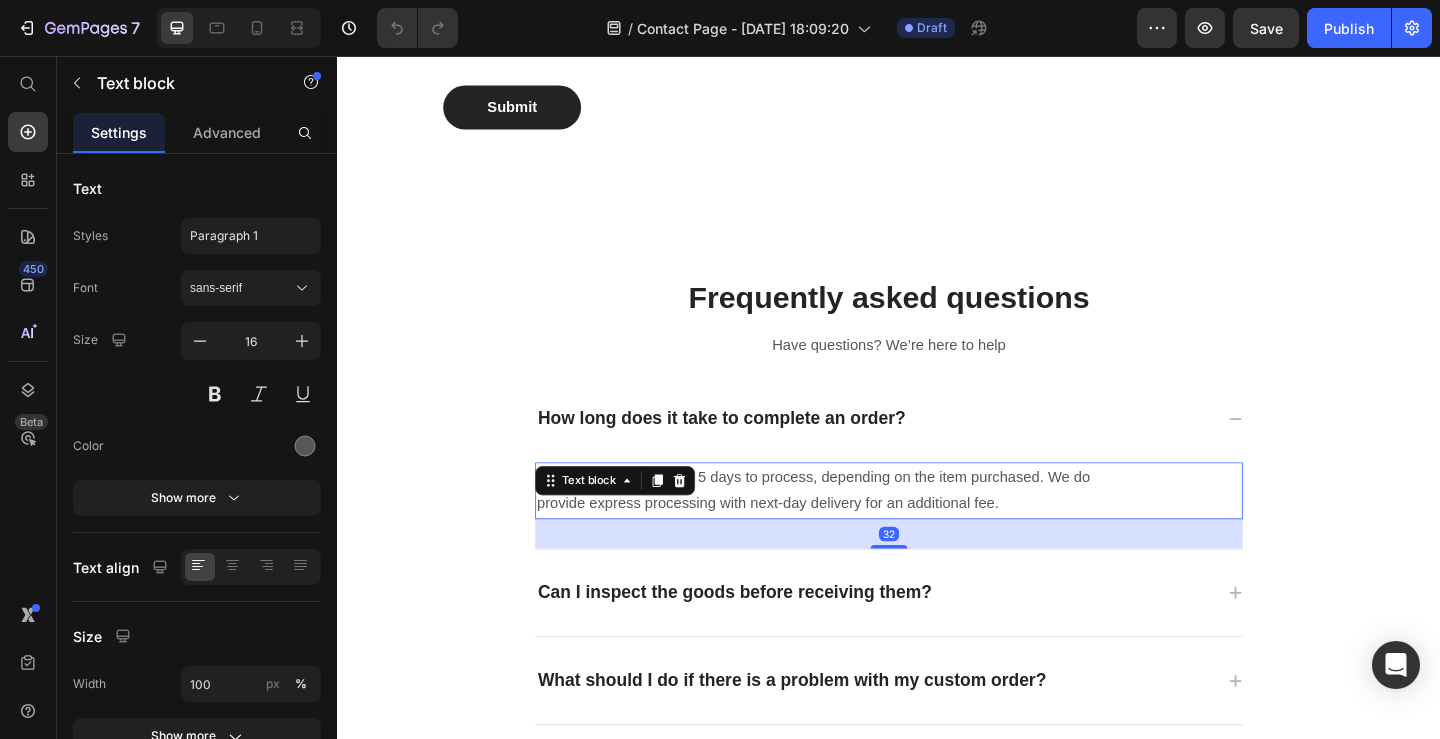 click on "Custom orders take 3 to 5 days to process, depending on the item purchased. We do provide express processing with next-day delivery for an additional fee." at bounding box center [881, 529] 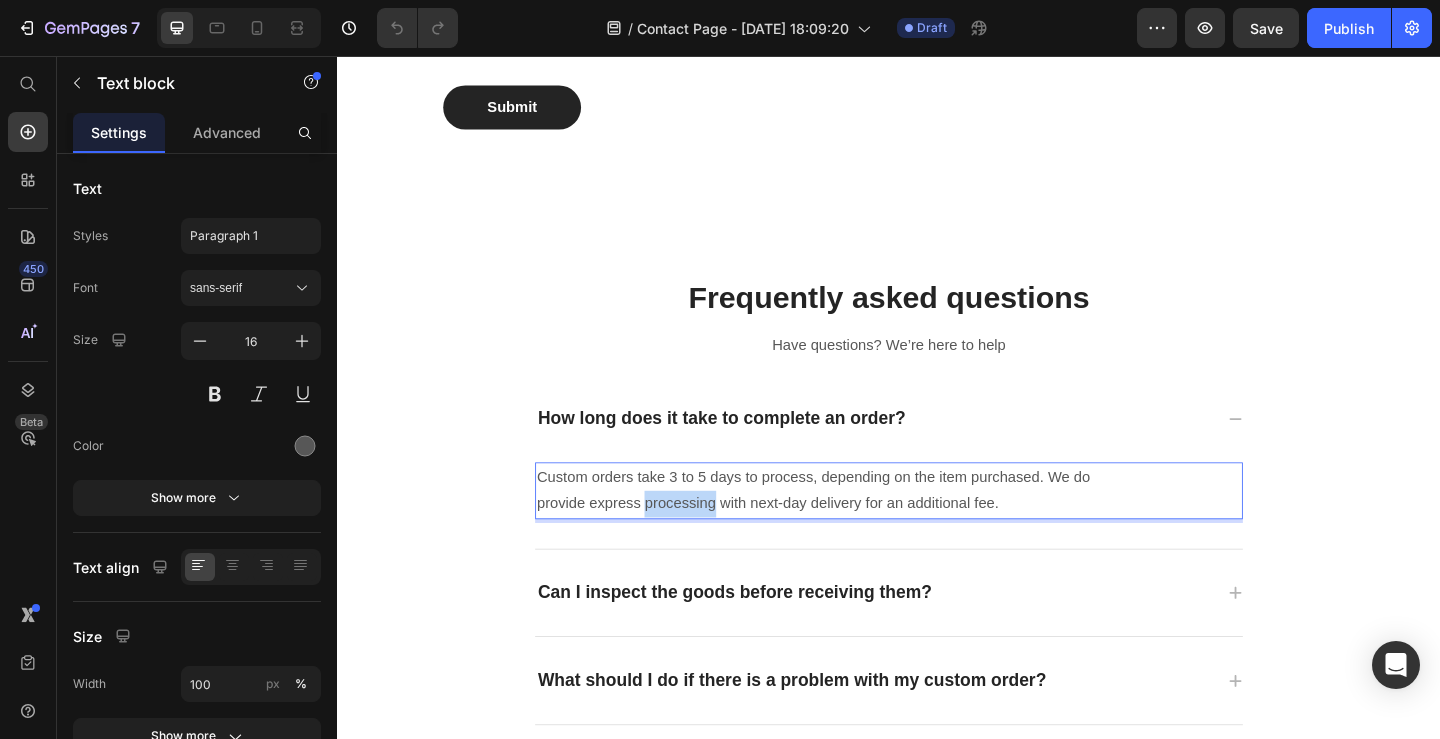 click on "Custom orders take 3 to 5 days to process, depending on the item purchased. We do provide express processing with next-day delivery for an additional fee." at bounding box center (881, 529) 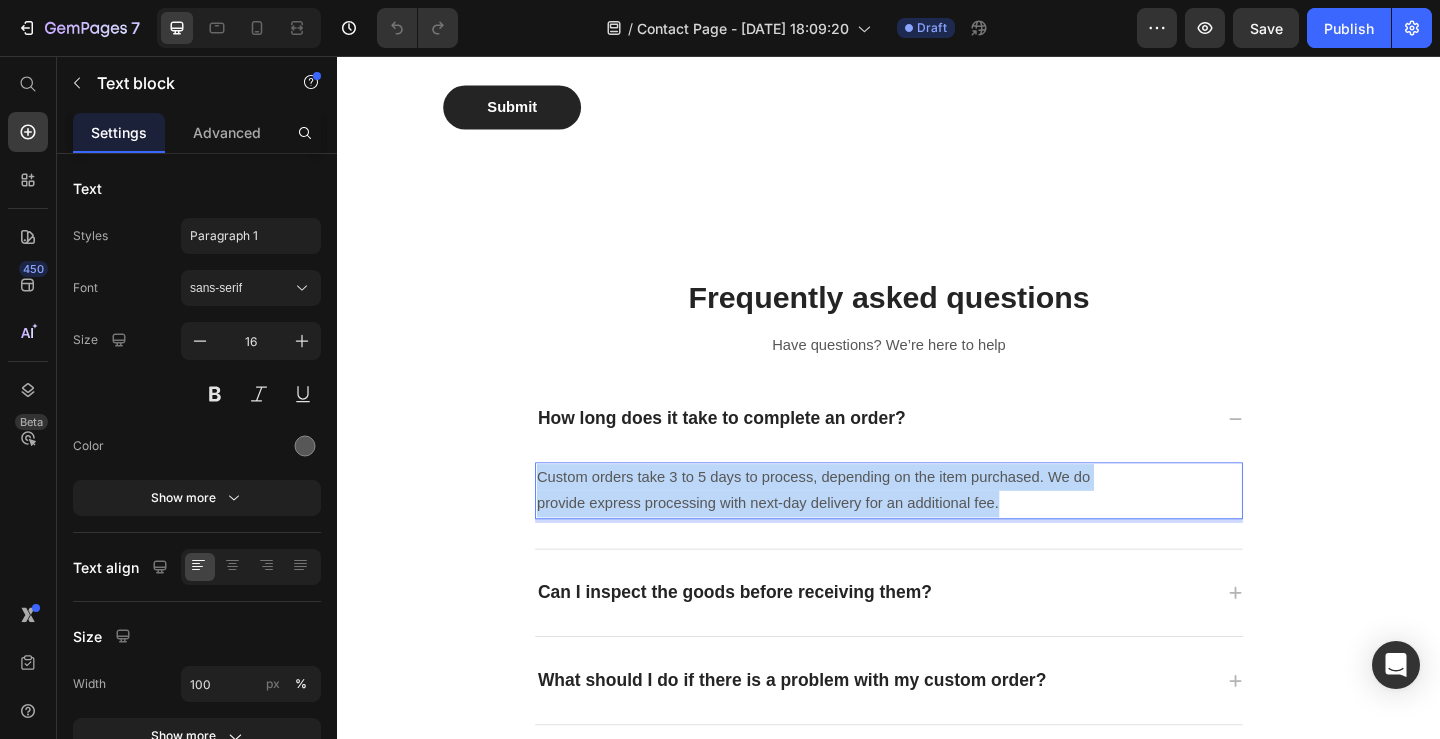 click on "Custom orders take 3 to 5 days to process, depending on the item purchased. We do provide express processing with next-day delivery for an additional fee." at bounding box center (881, 529) 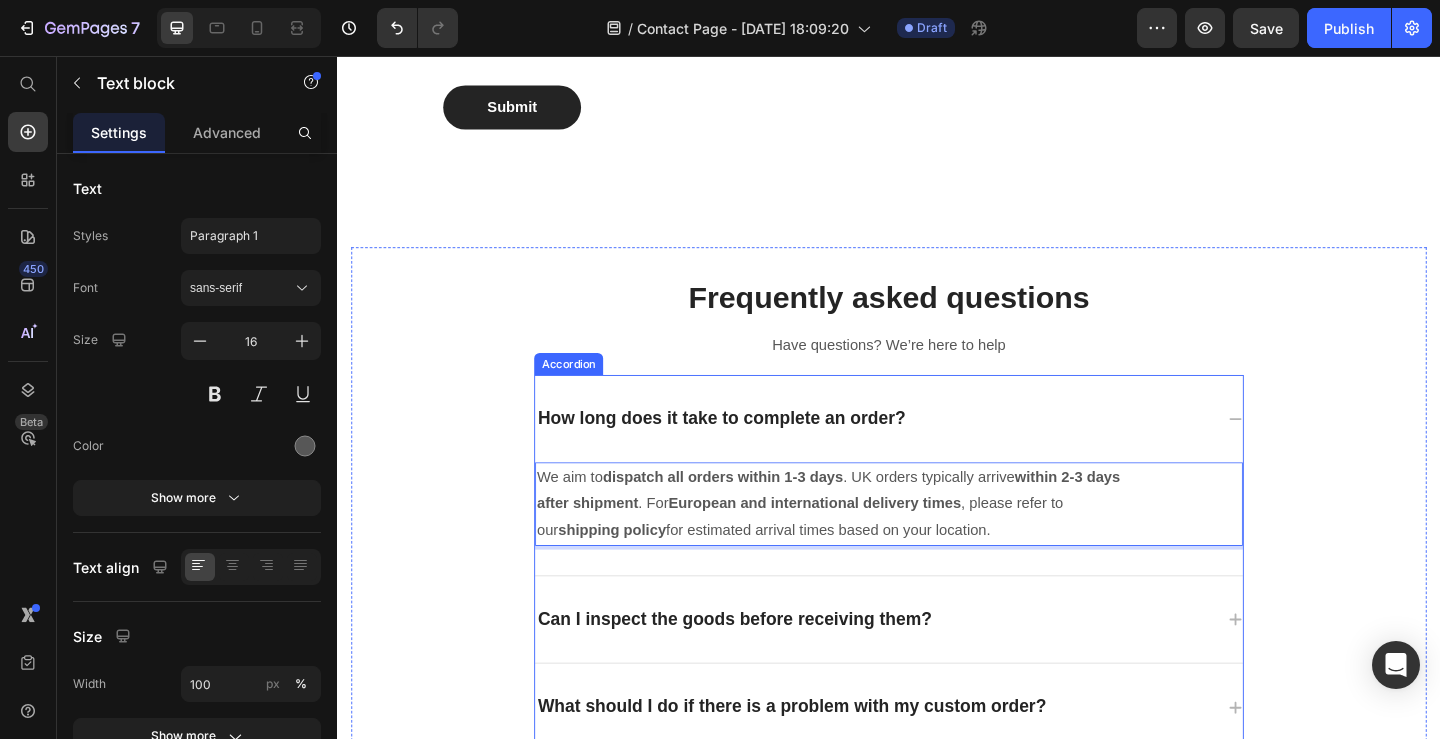 click on "How long does it take to complete an order?" at bounding box center [755, 450] 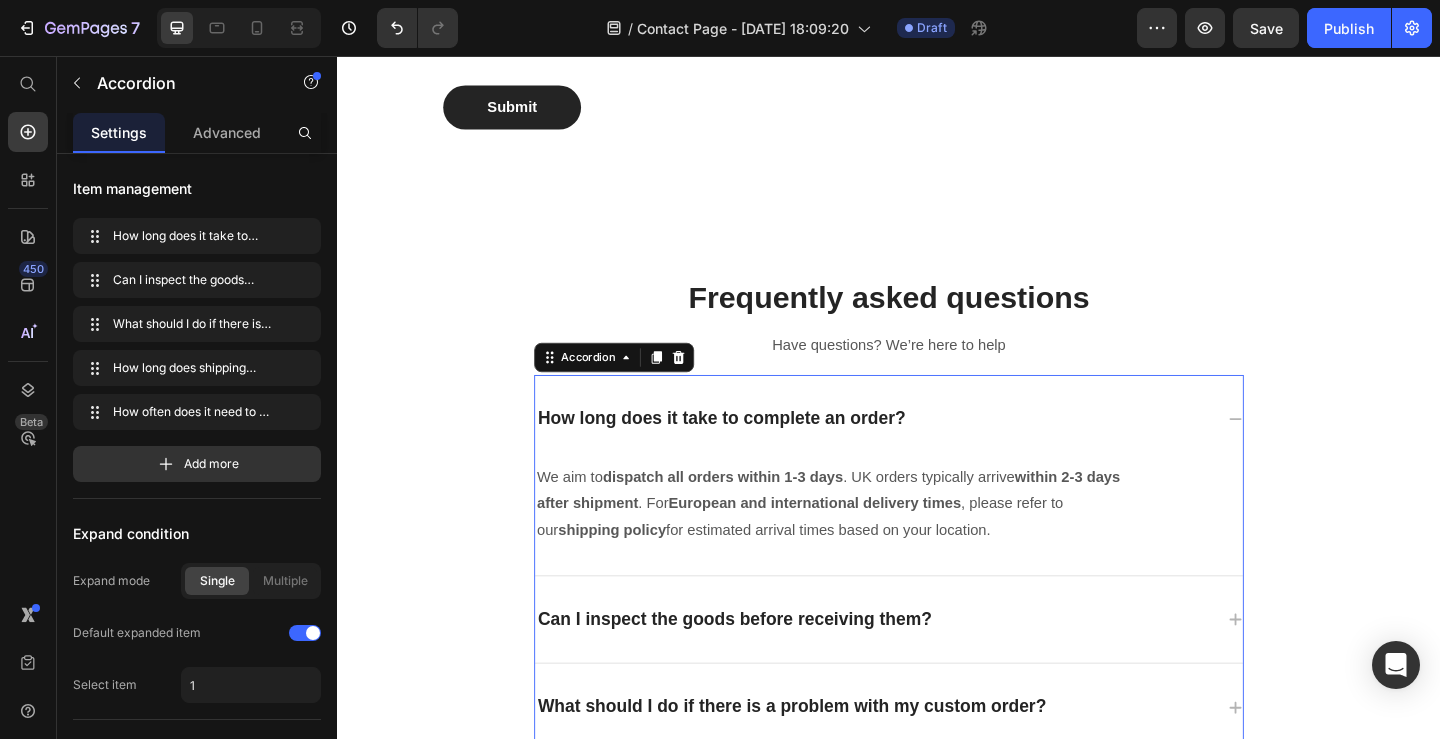 click on "How long does it take to complete an order?" at bounding box center [755, 450] 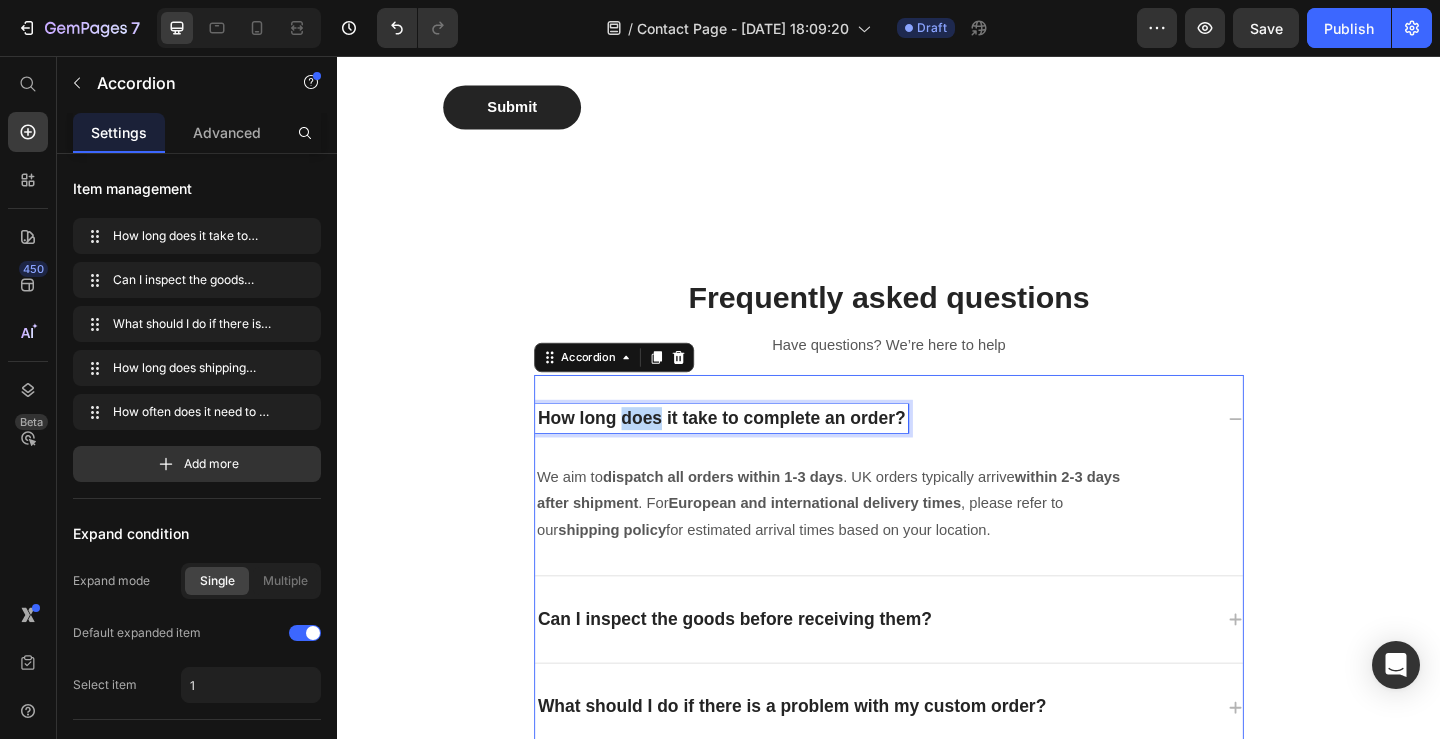 click on "How long does it take to complete an order?" at bounding box center (755, 450) 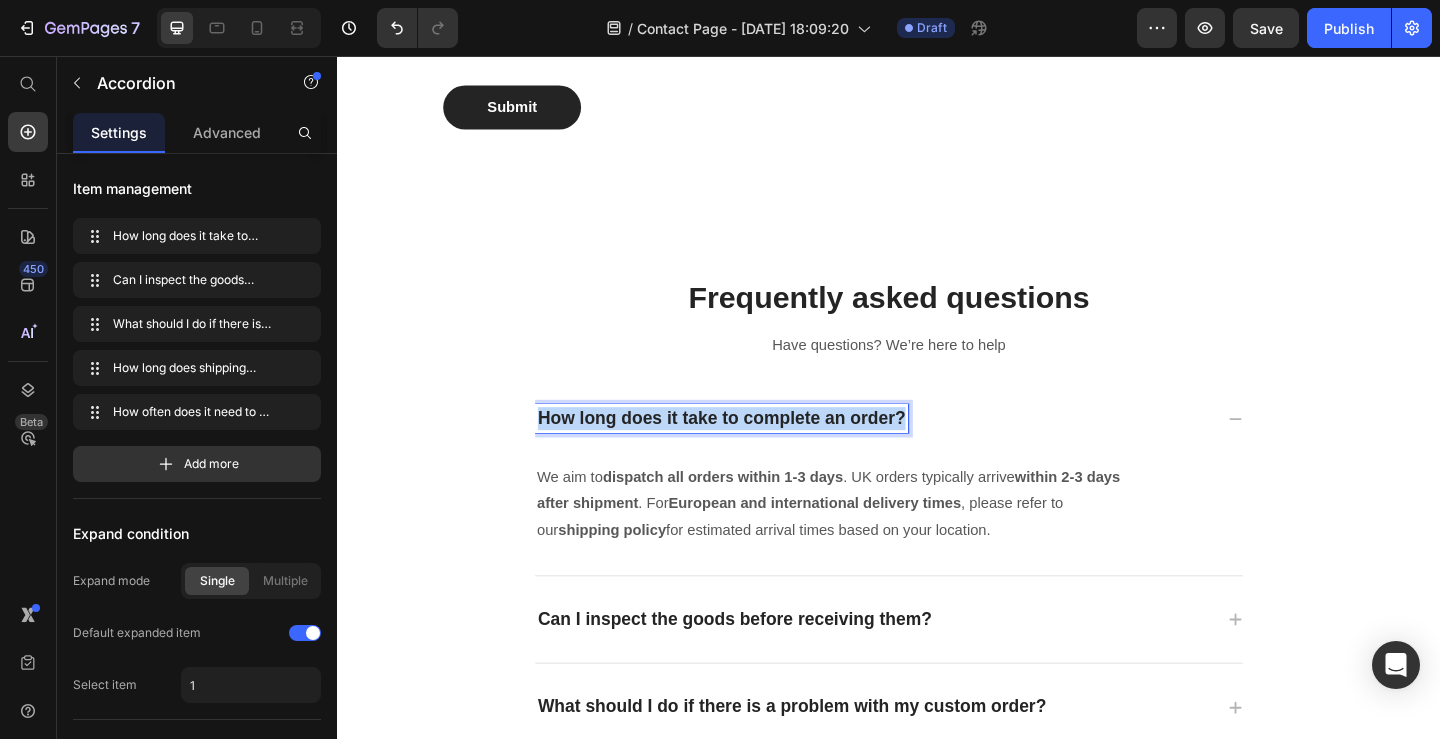 click on "How long does it take to complete an order?" at bounding box center (755, 450) 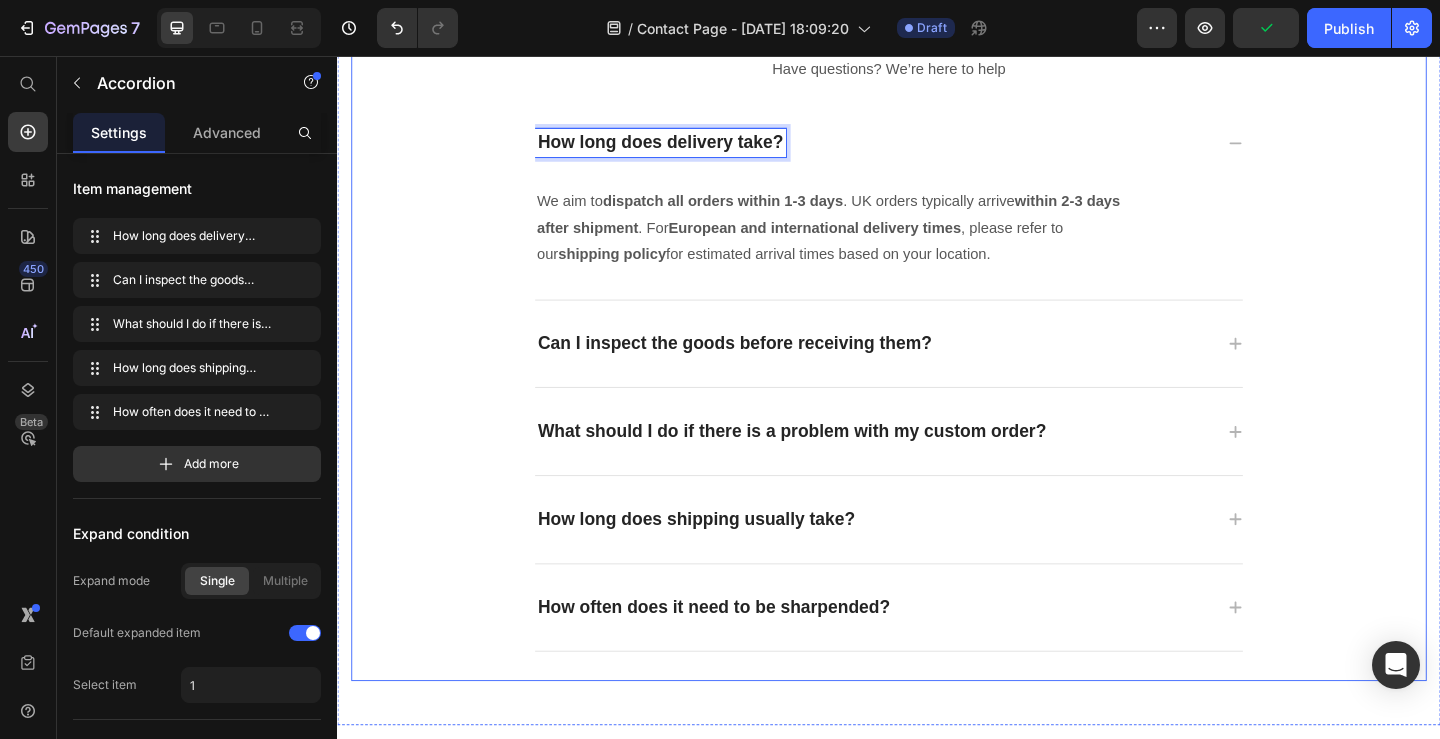 scroll, scrollTop: 1409, scrollLeft: 0, axis: vertical 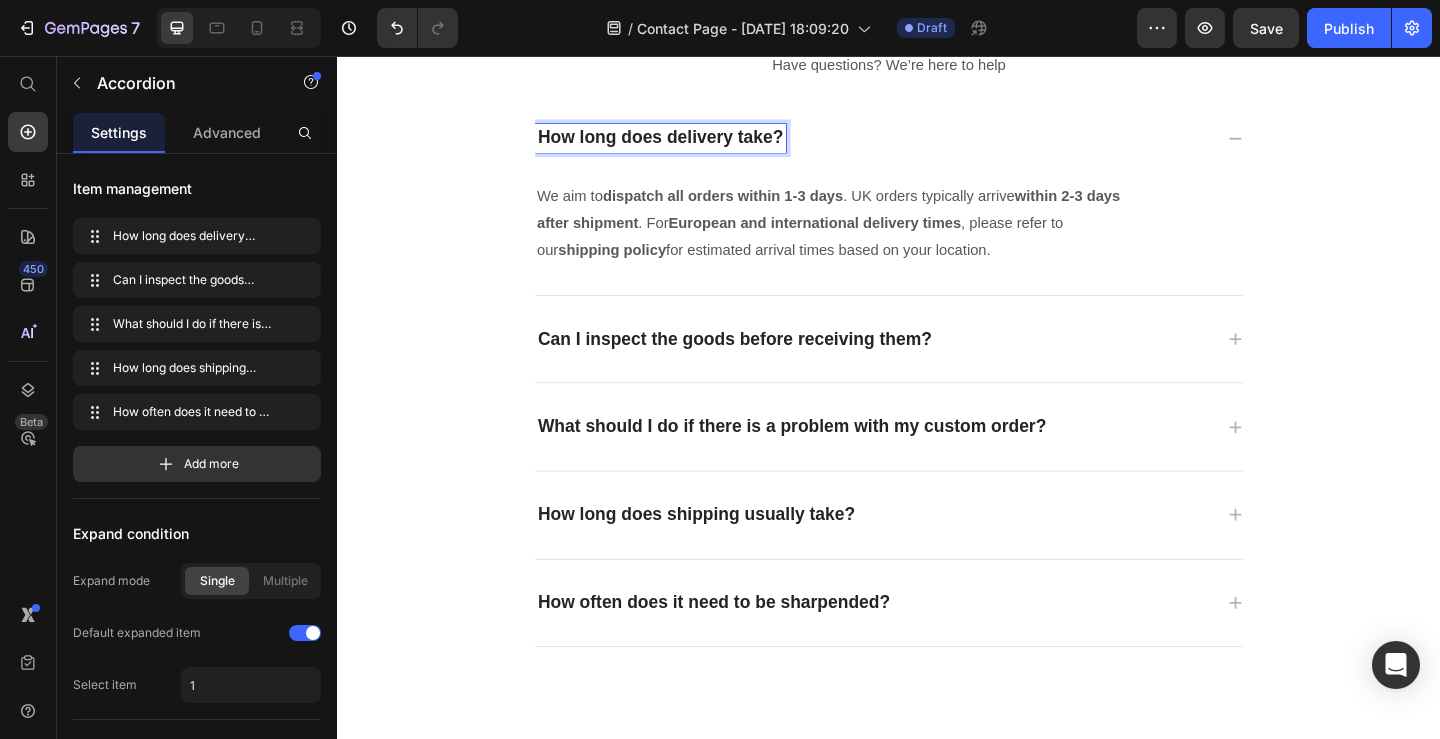 click on "Can I inspect the goods before receiving them?" at bounding box center [769, 364] 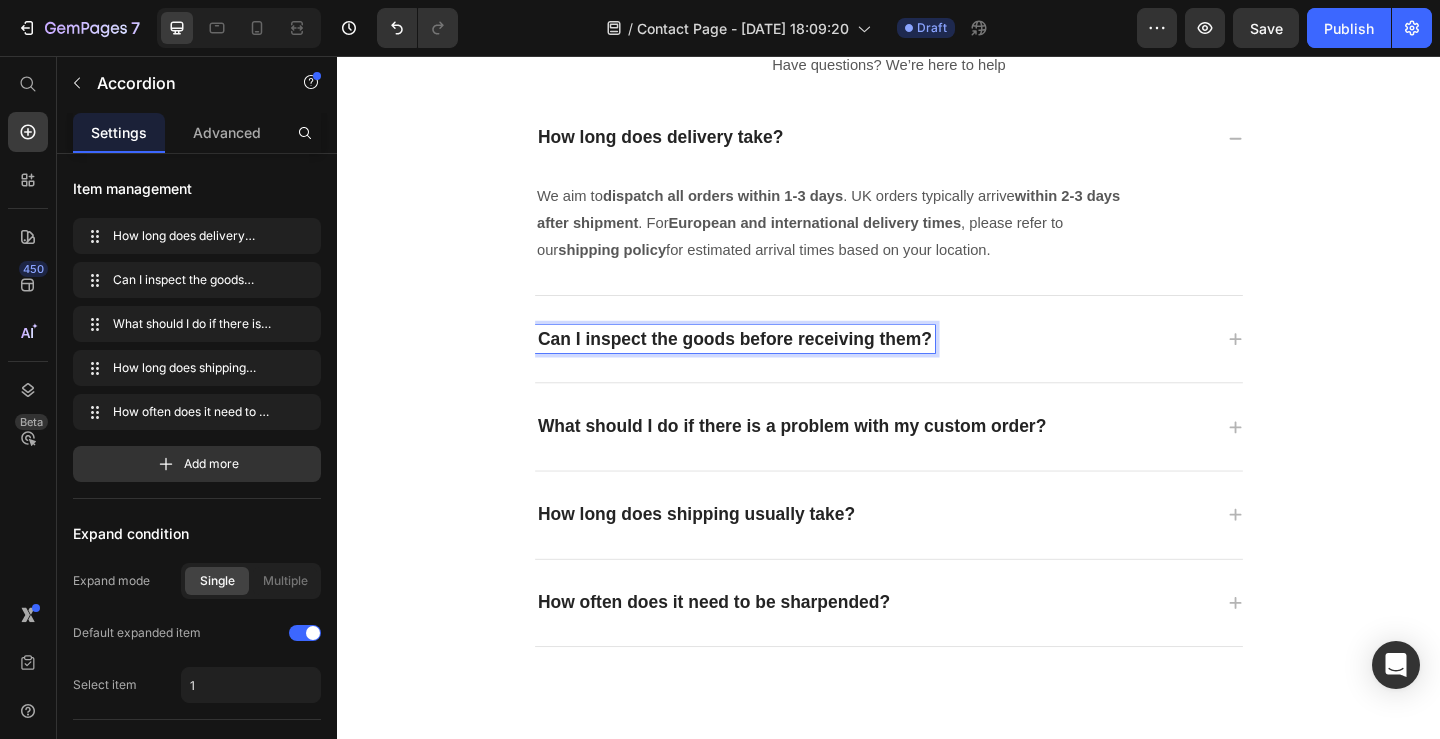 click on "Can I inspect the goods before receiving them?" at bounding box center [769, 364] 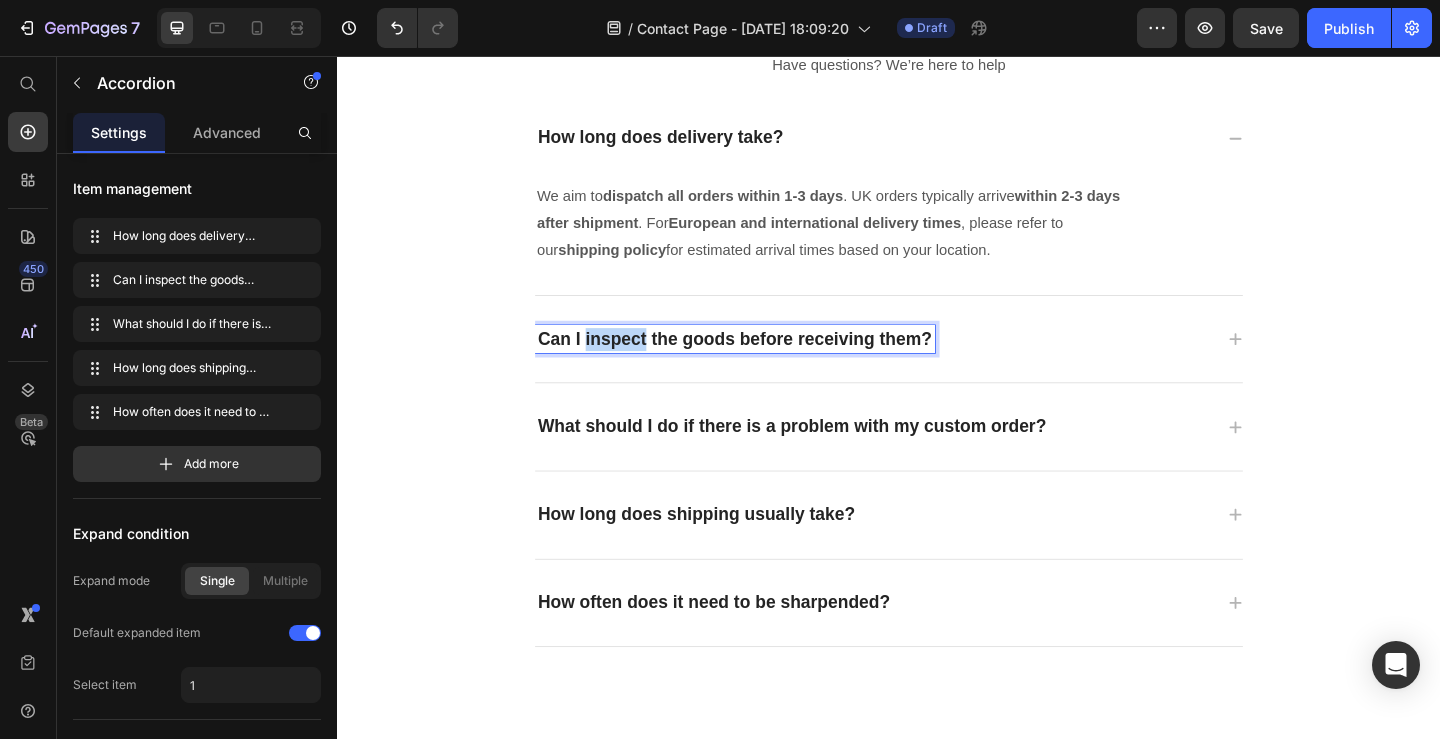 click on "Can I inspect the goods before receiving them?" at bounding box center (769, 364) 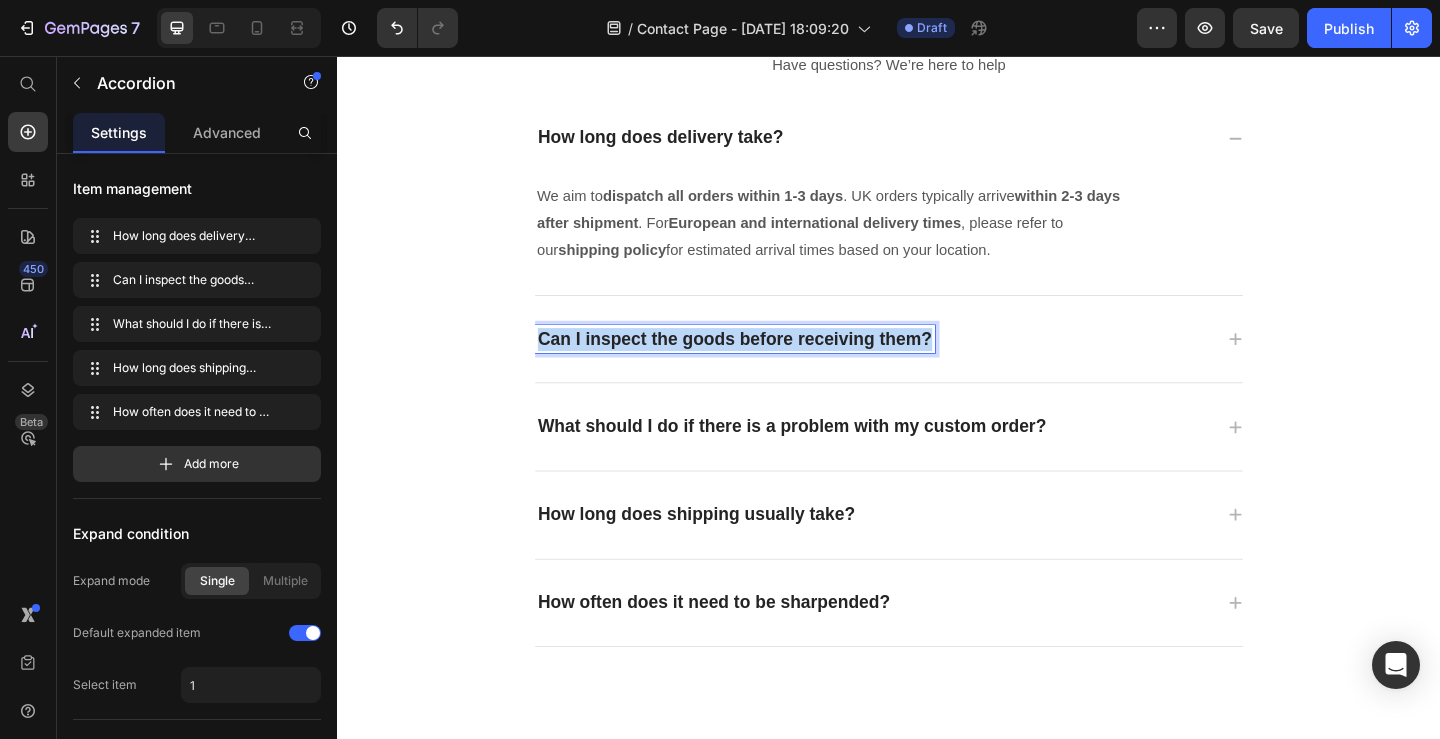 click on "Can I inspect the goods before receiving them?" at bounding box center (769, 364) 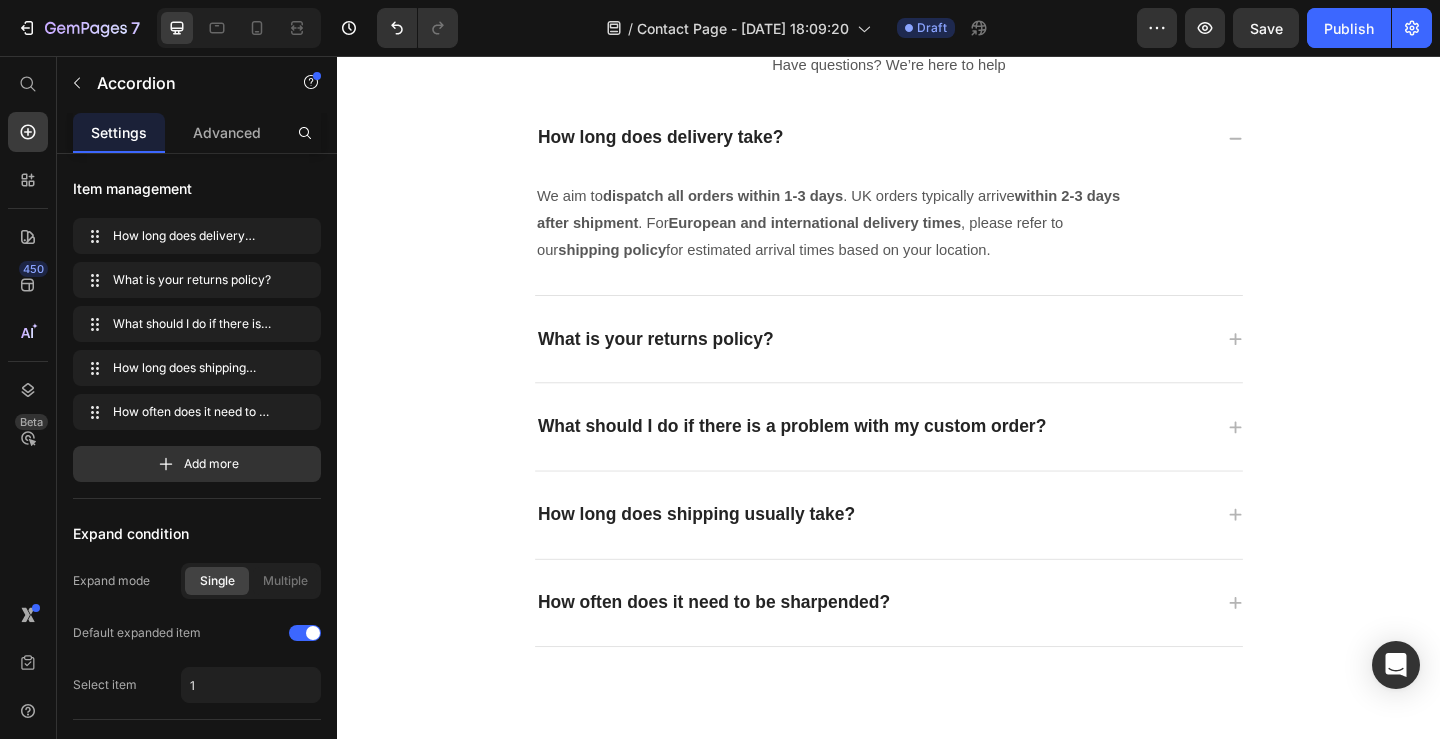 click on "What is your returns policy?" at bounding box center (937, 364) 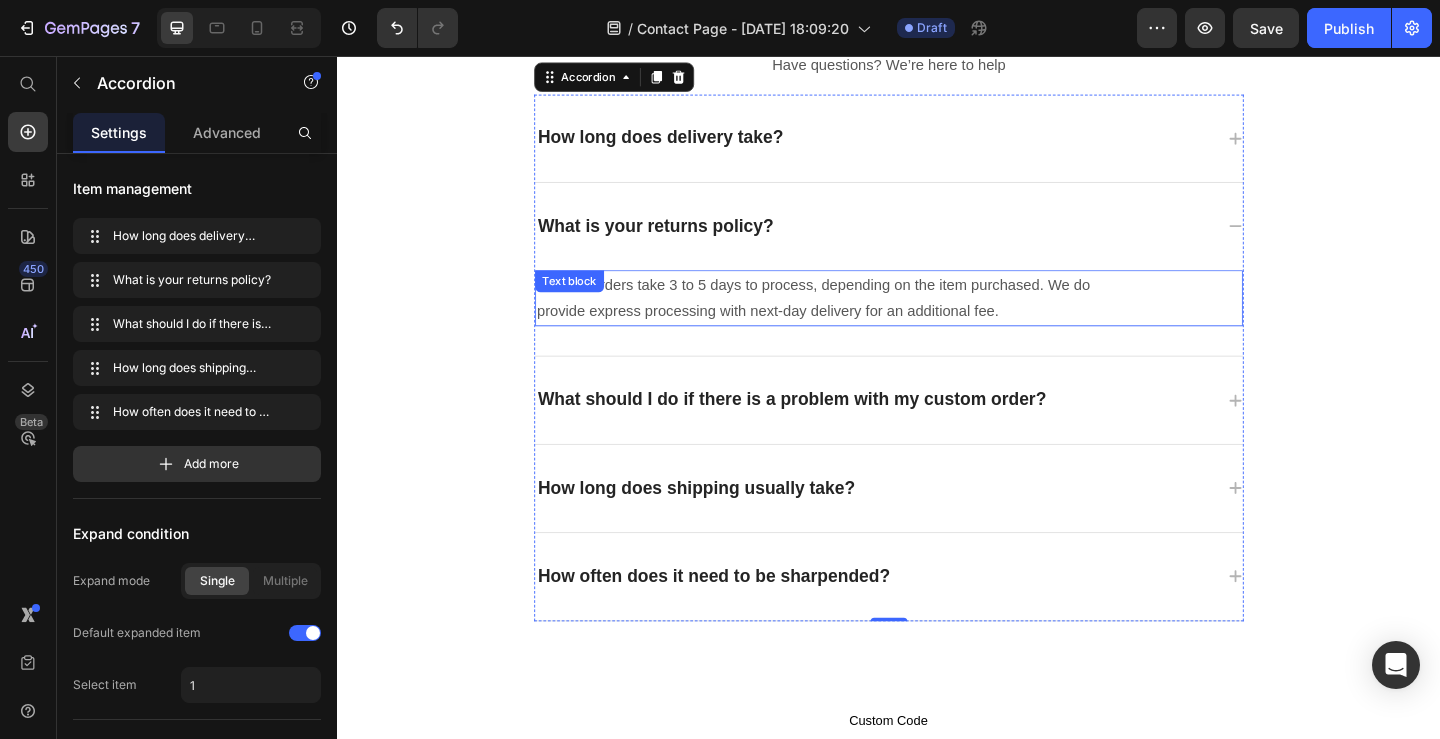 click on "Custom orders take 3 to 5 days to process, depending on the item purchased. We do provide express processing with next-day delivery for an additional fee." at bounding box center [881, 320] 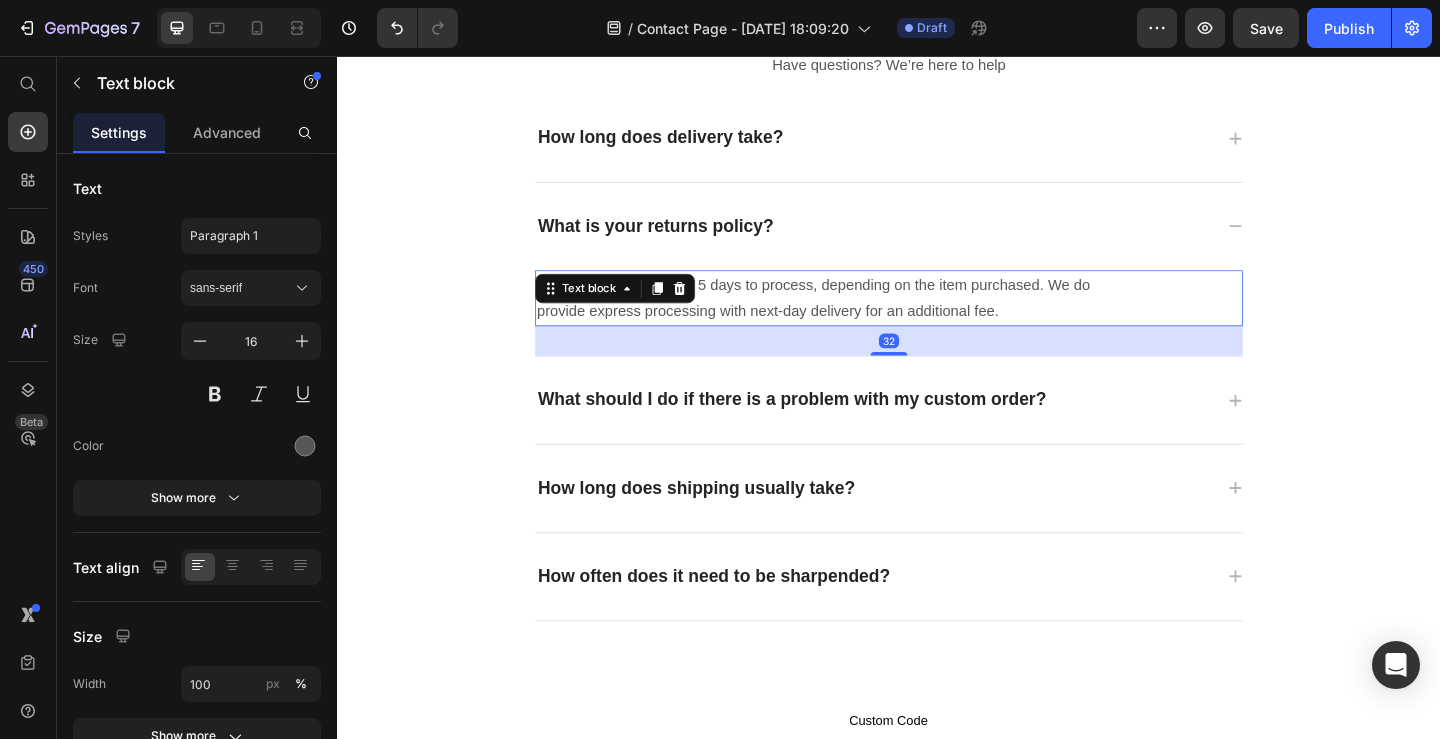 click on "Custom orders take 3 to 5 days to process, depending on the item purchased. We do provide express processing with next-day delivery for an additional fee." at bounding box center (881, 320) 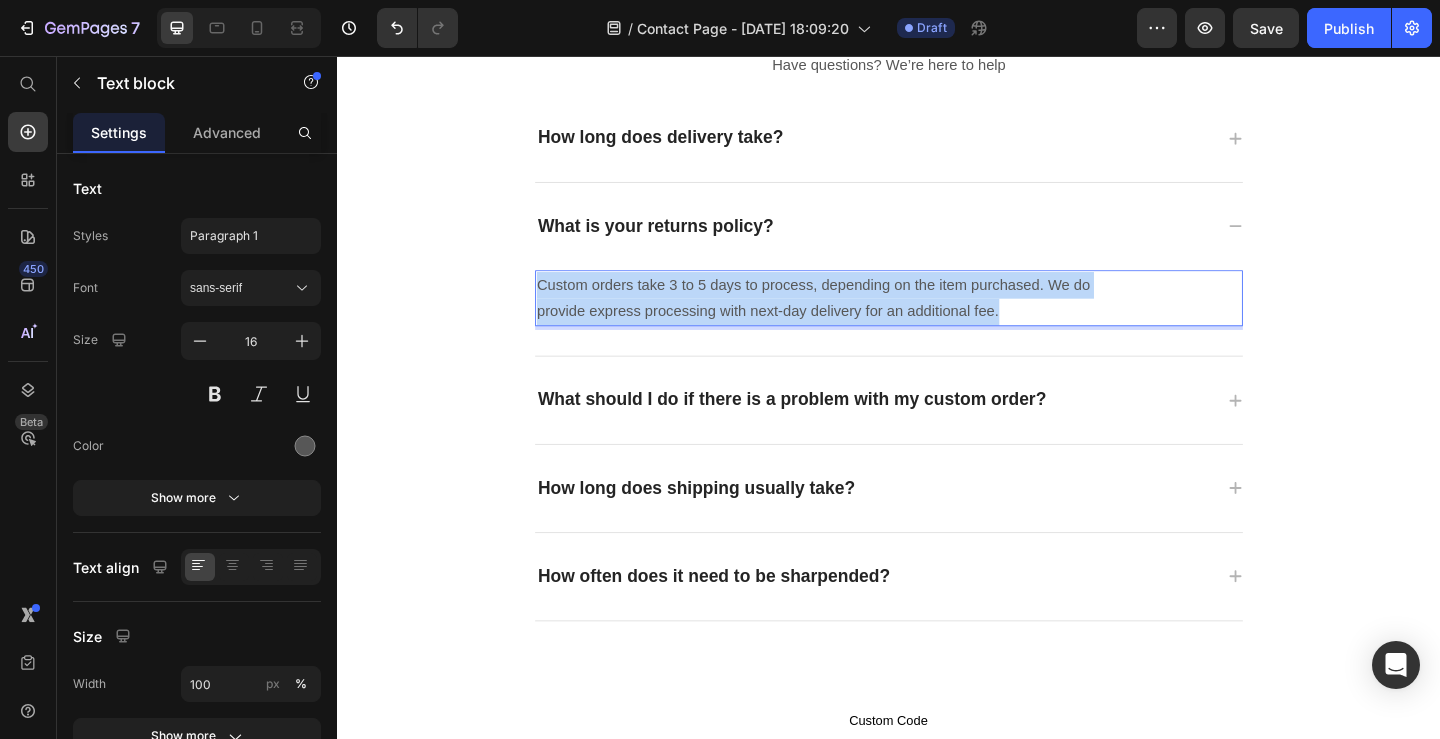 click on "Custom orders take 3 to 5 days to process, depending on the item purchased. We do provide express processing with next-day delivery for an additional fee." at bounding box center (881, 320) 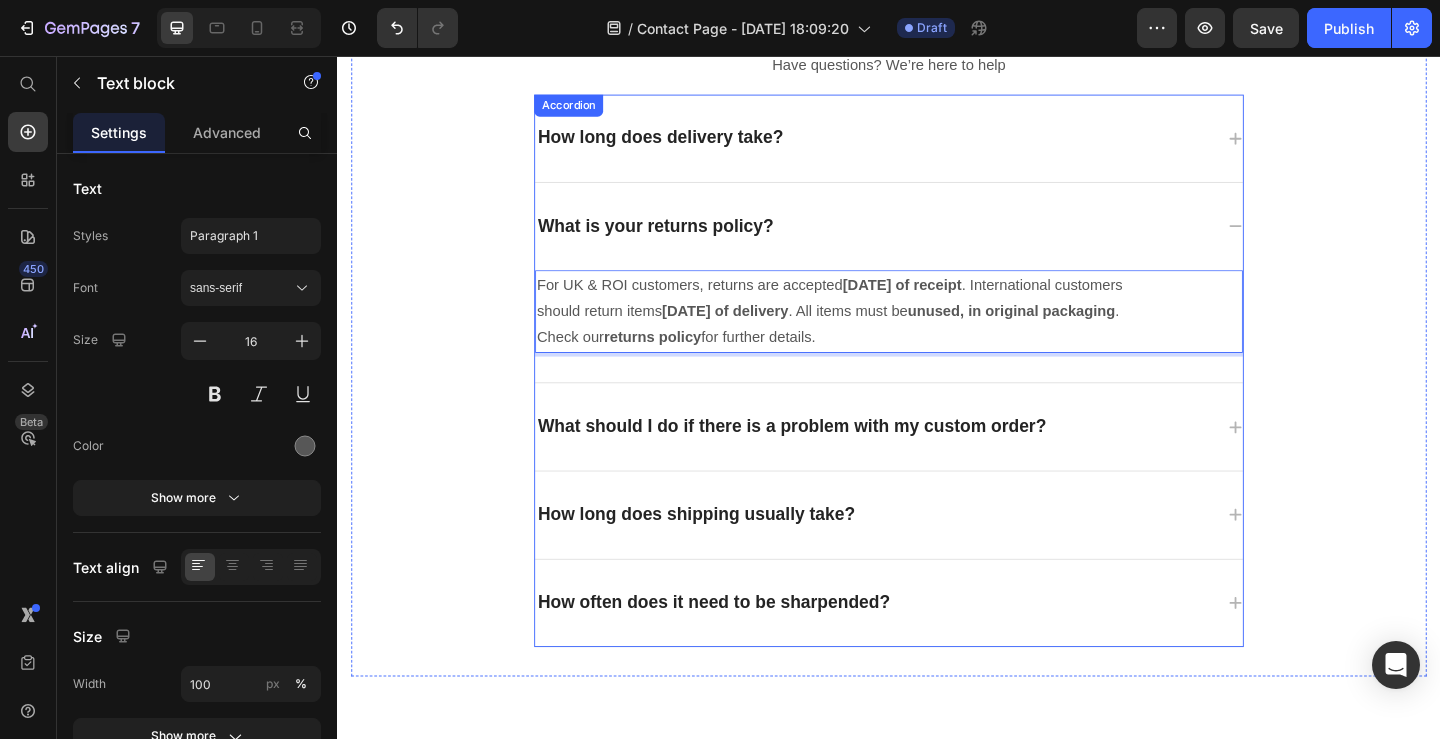 click on "What should I do if there is a problem with my custom order?" at bounding box center [831, 459] 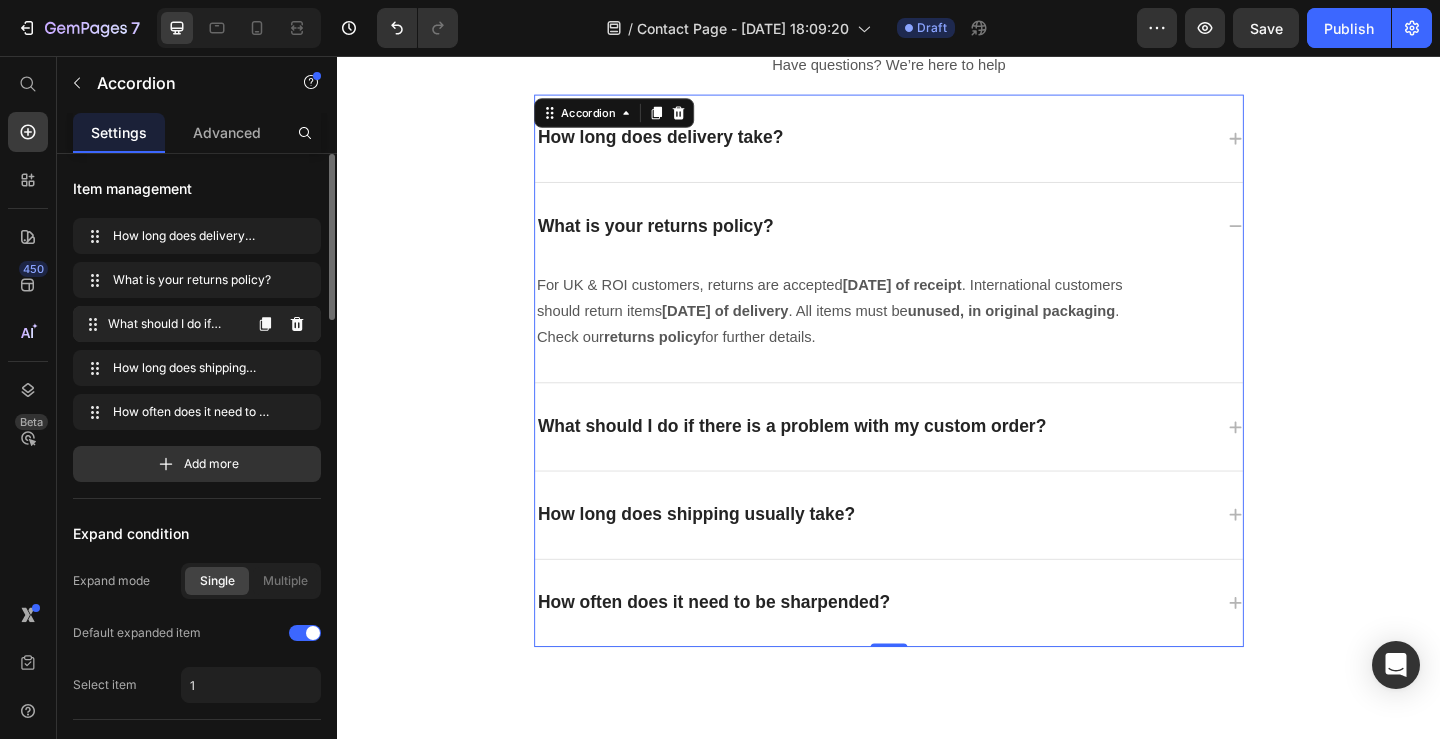 click on "What should I do if there is a problem with my custom order?" at bounding box center [174, 324] 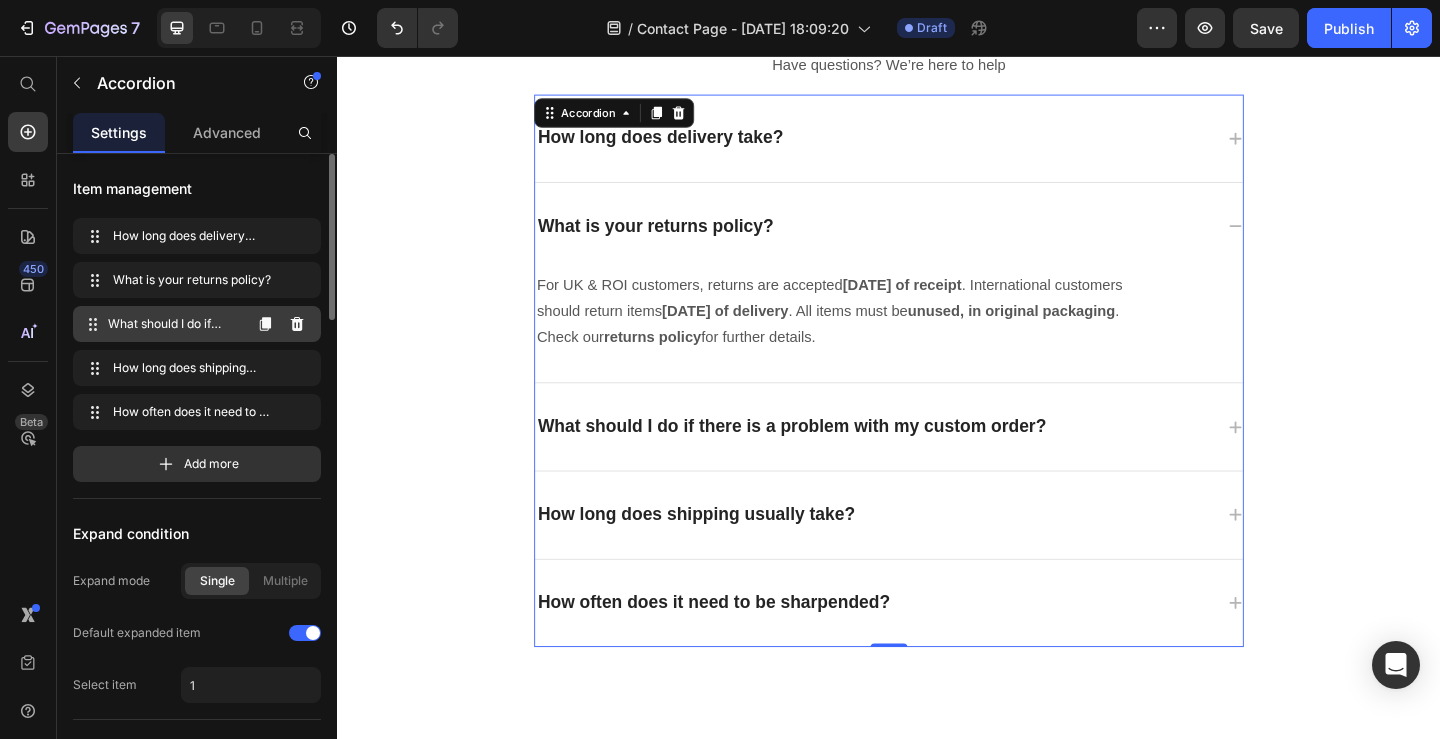 click on "What should I do if there is a problem with my custom order?" at bounding box center [174, 324] 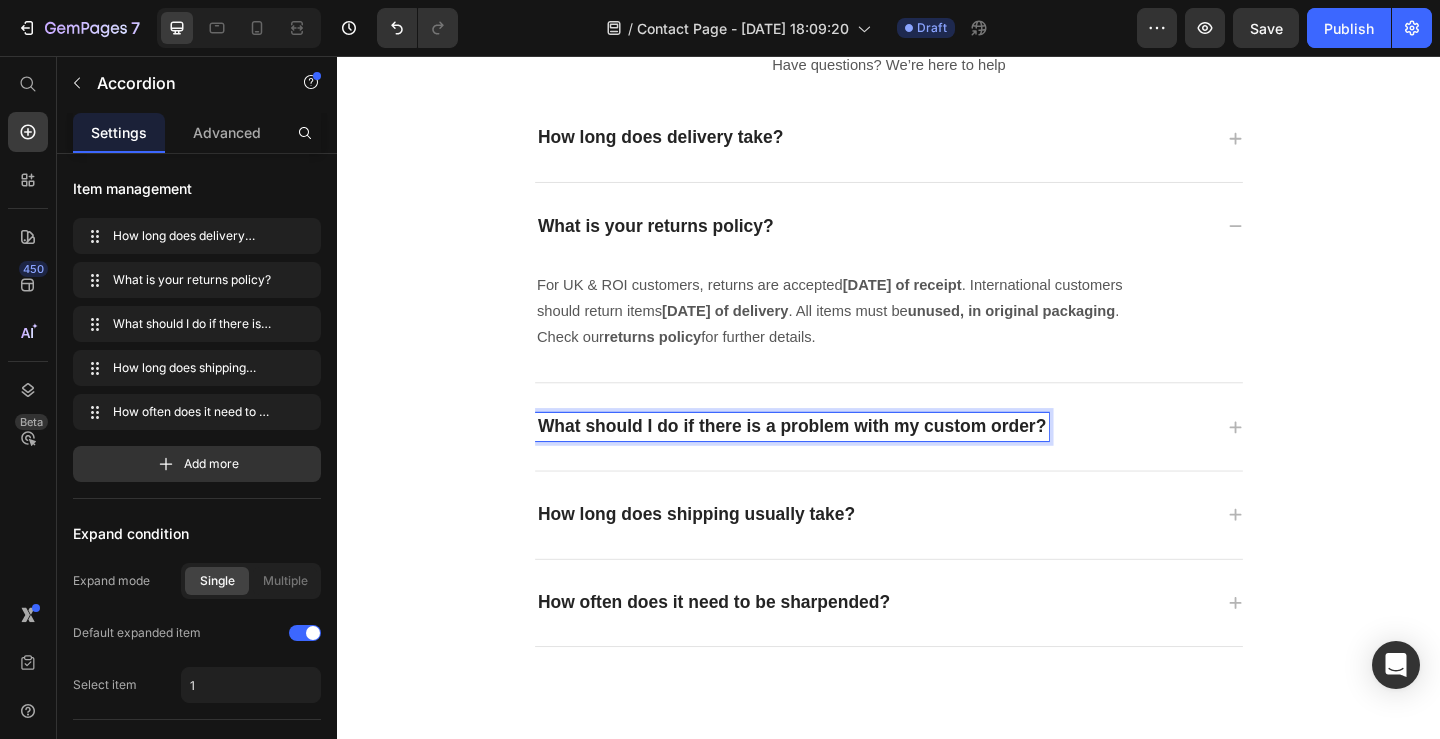 click on "What should I do if there is a problem with my custom order?" at bounding box center (921, 459) 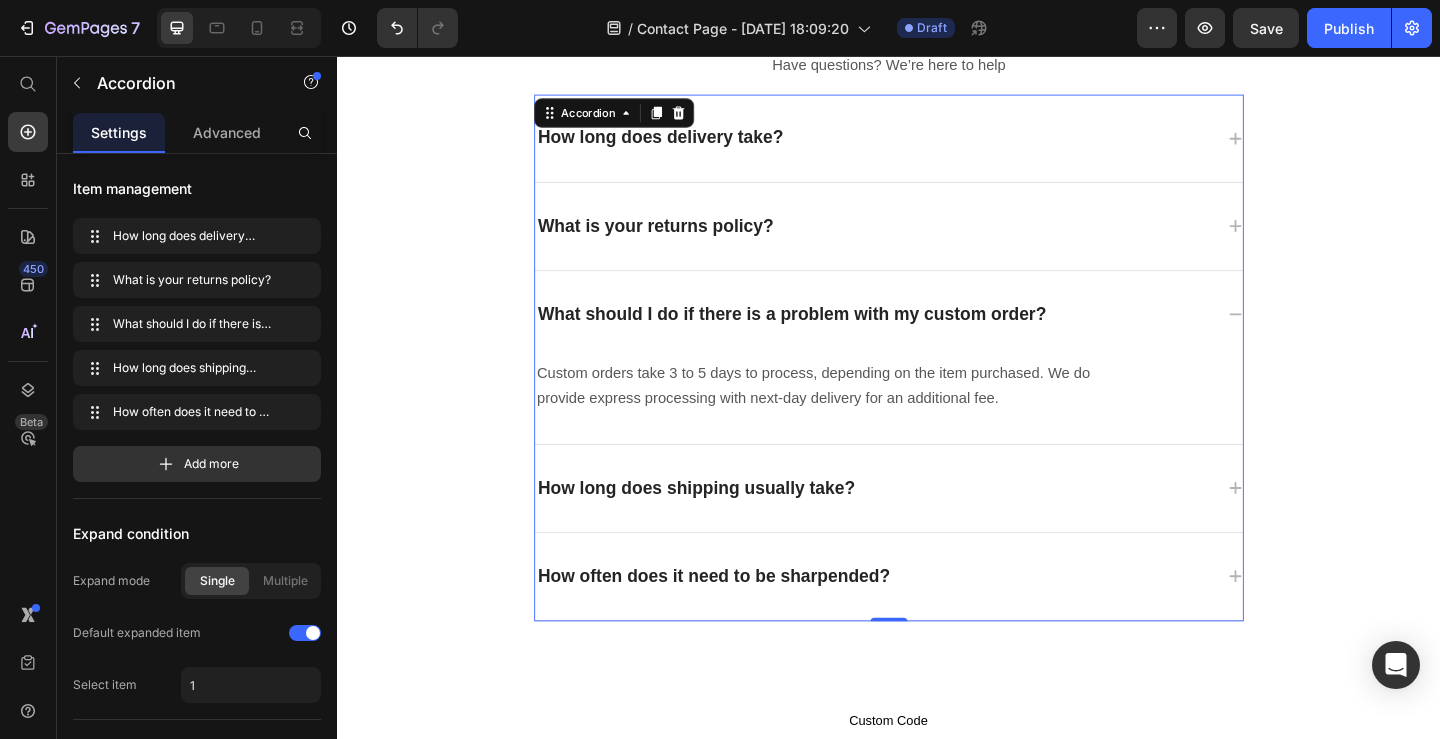 click on "What should I do if there is a problem with my custom order?" at bounding box center [937, 337] 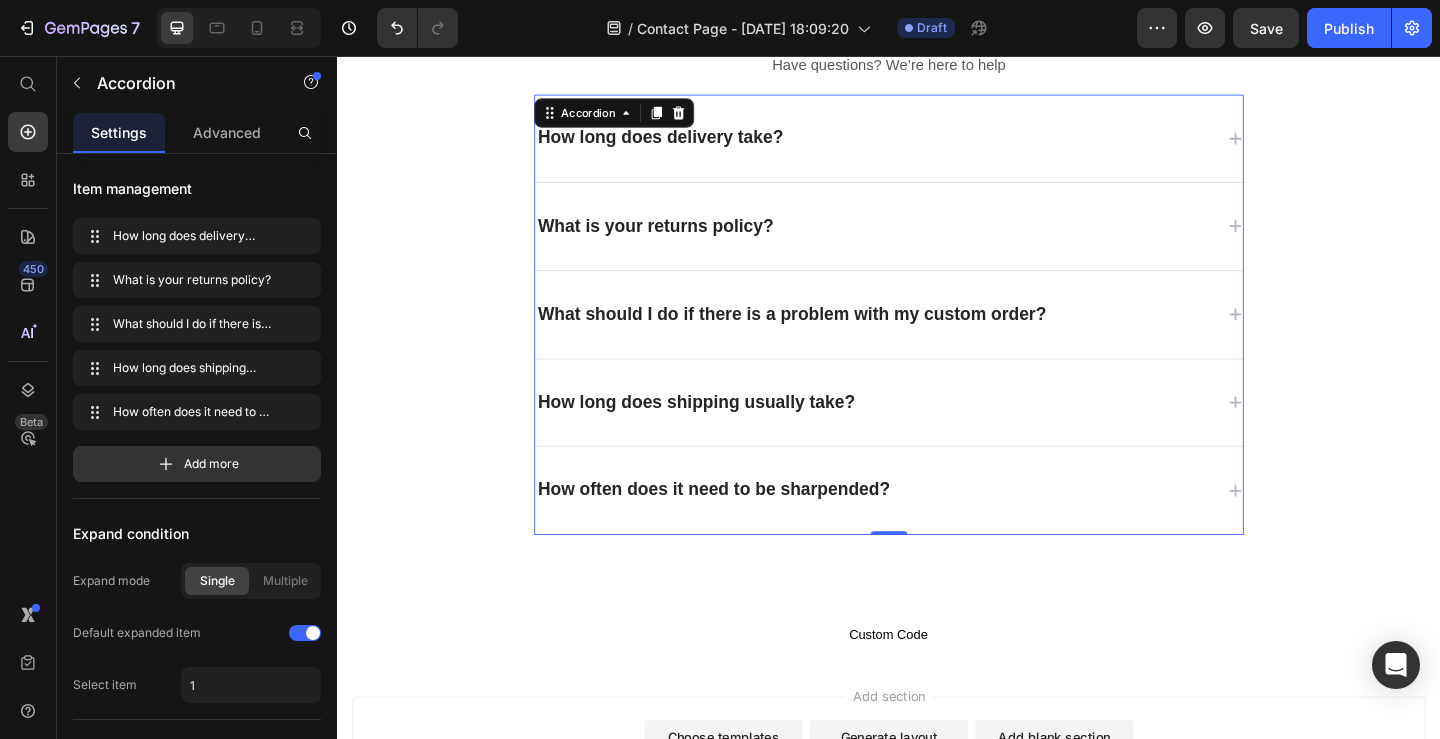 click on "What should I do if there is a problem with my custom order?" at bounding box center [937, 337] 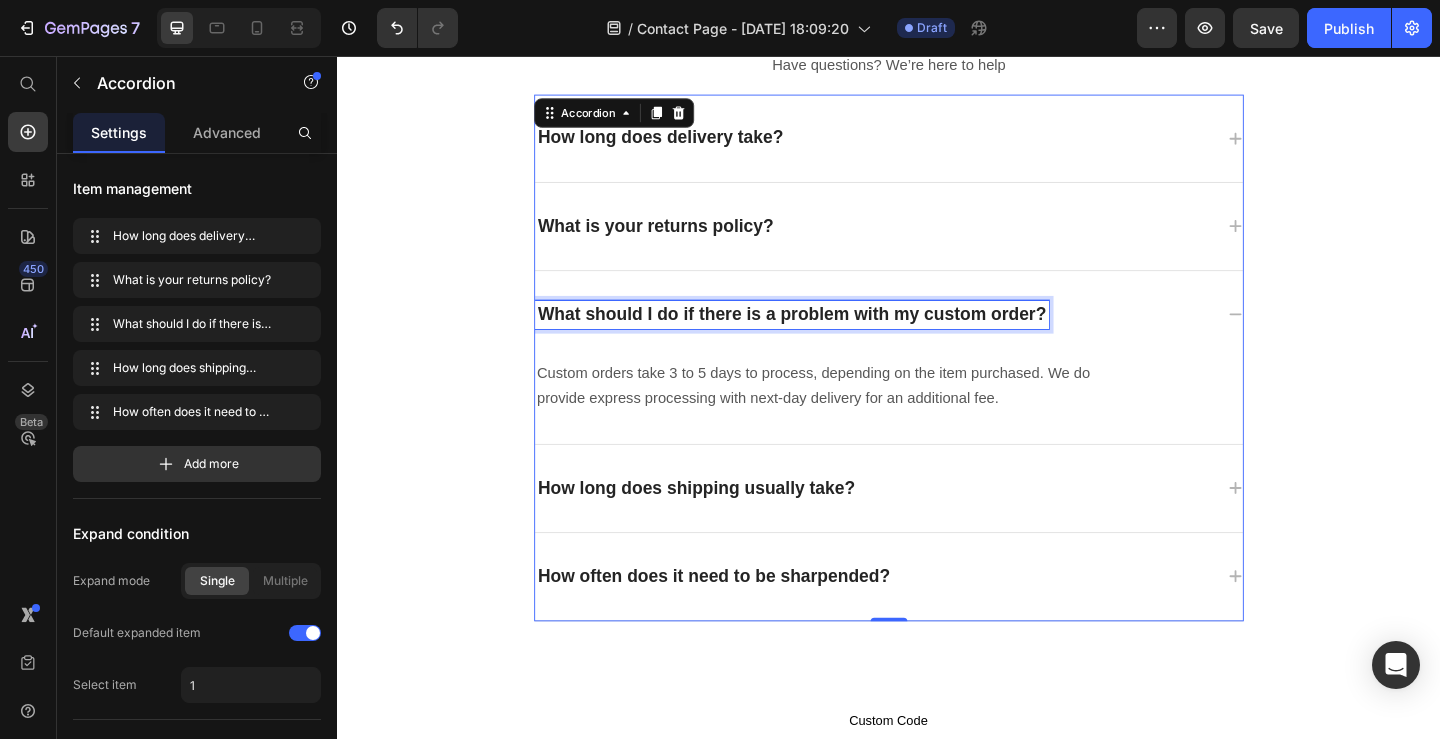click on "What should I do if there is a problem with my custom order?" at bounding box center (831, 337) 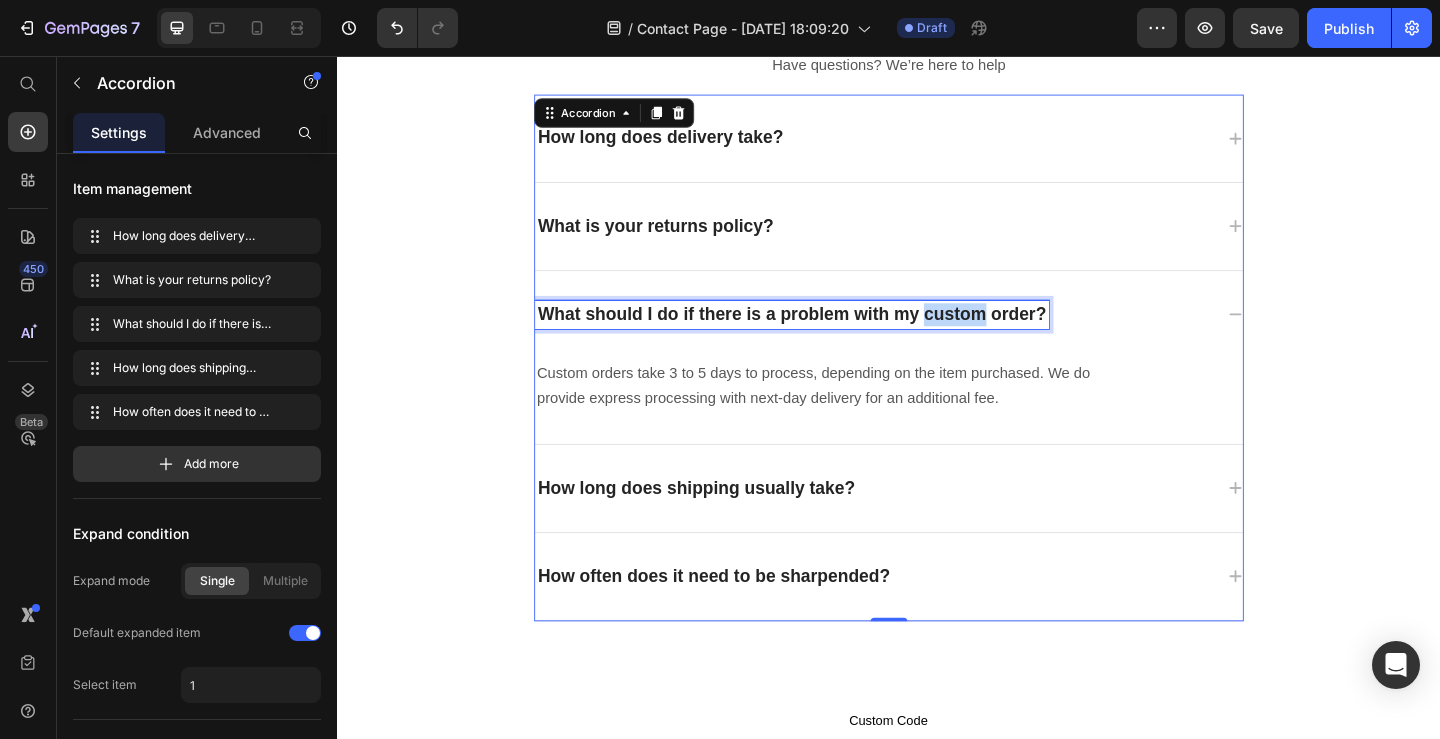 click on "What should I do if there is a problem with my custom order?" at bounding box center (831, 337) 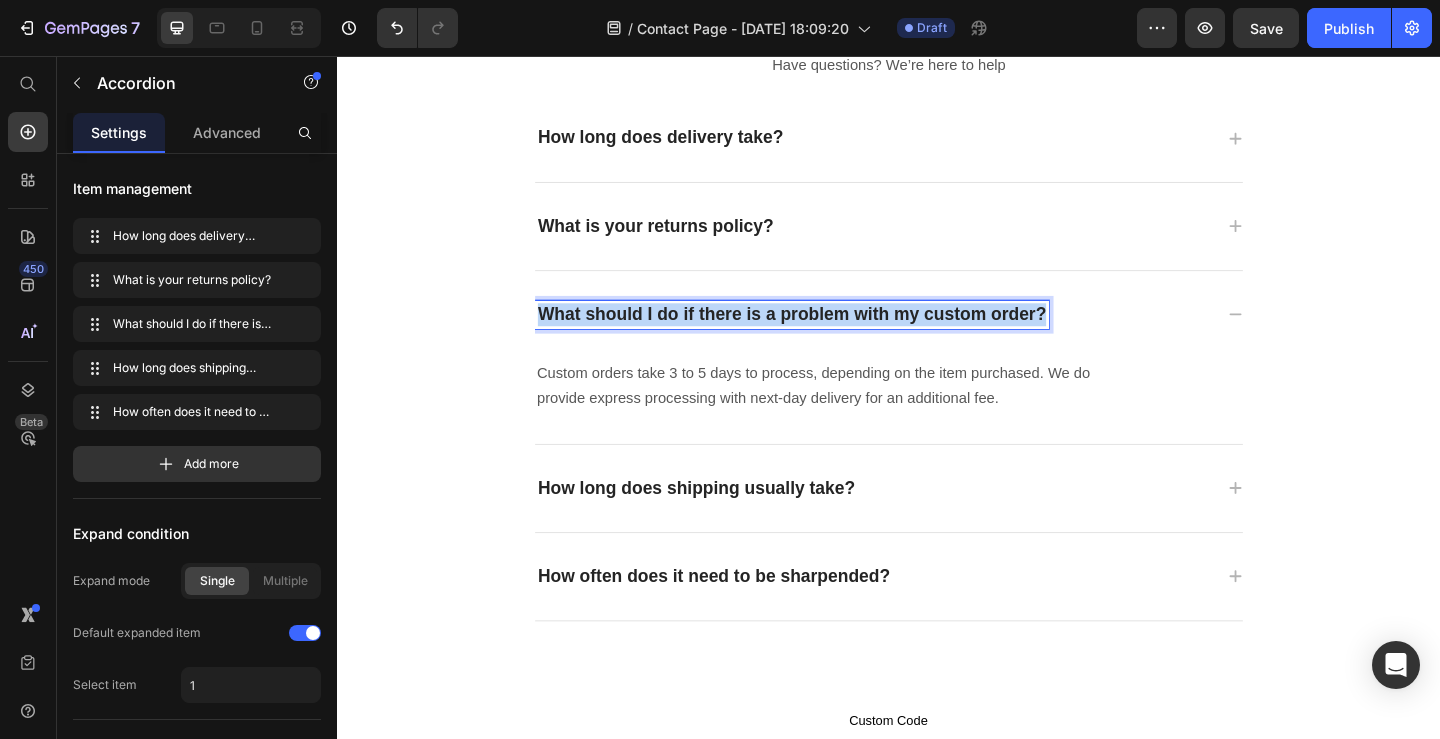 click on "What should I do if there is a problem with my custom order?" at bounding box center (831, 337) 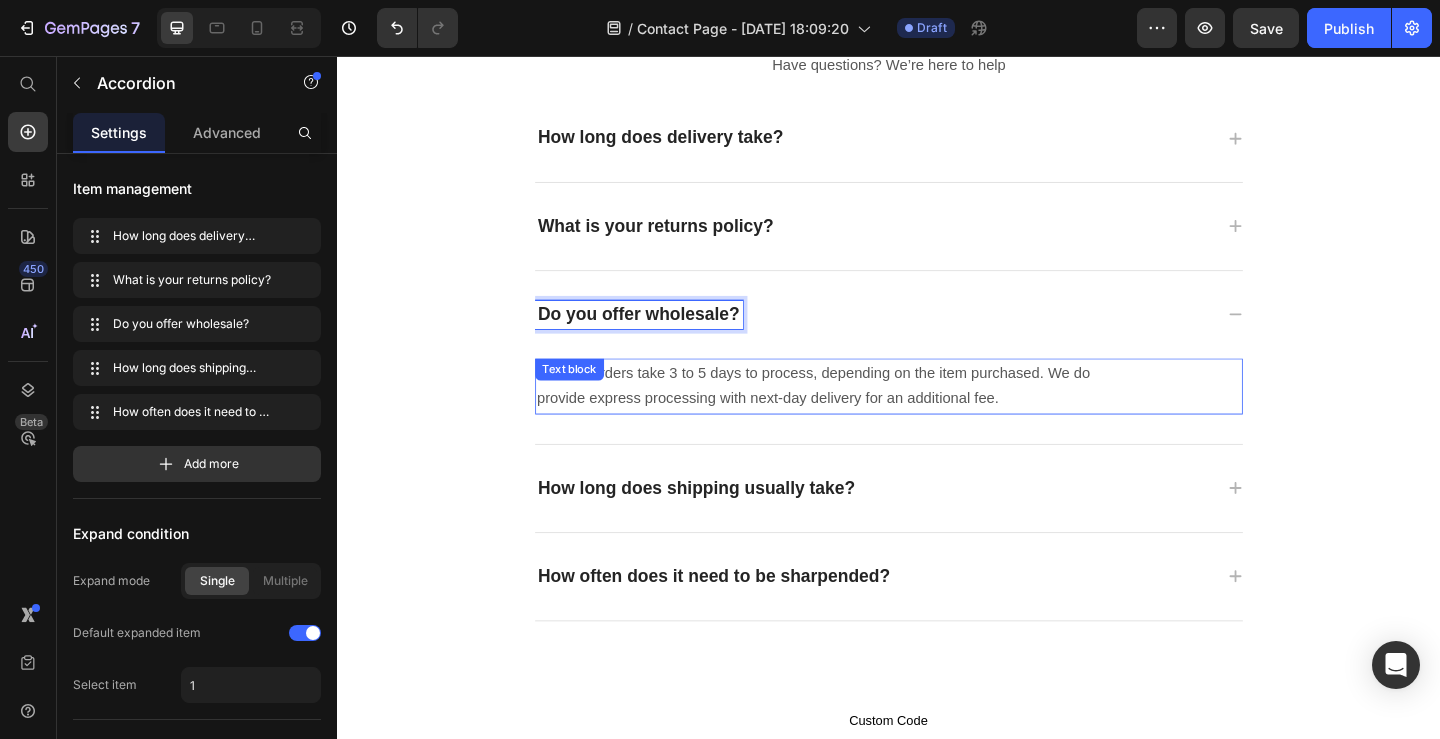 click on "Custom orders take 3 to 5 days to process, depending on the item purchased. We do provide express processing with next-day delivery for an additional fee." at bounding box center [881, 416] 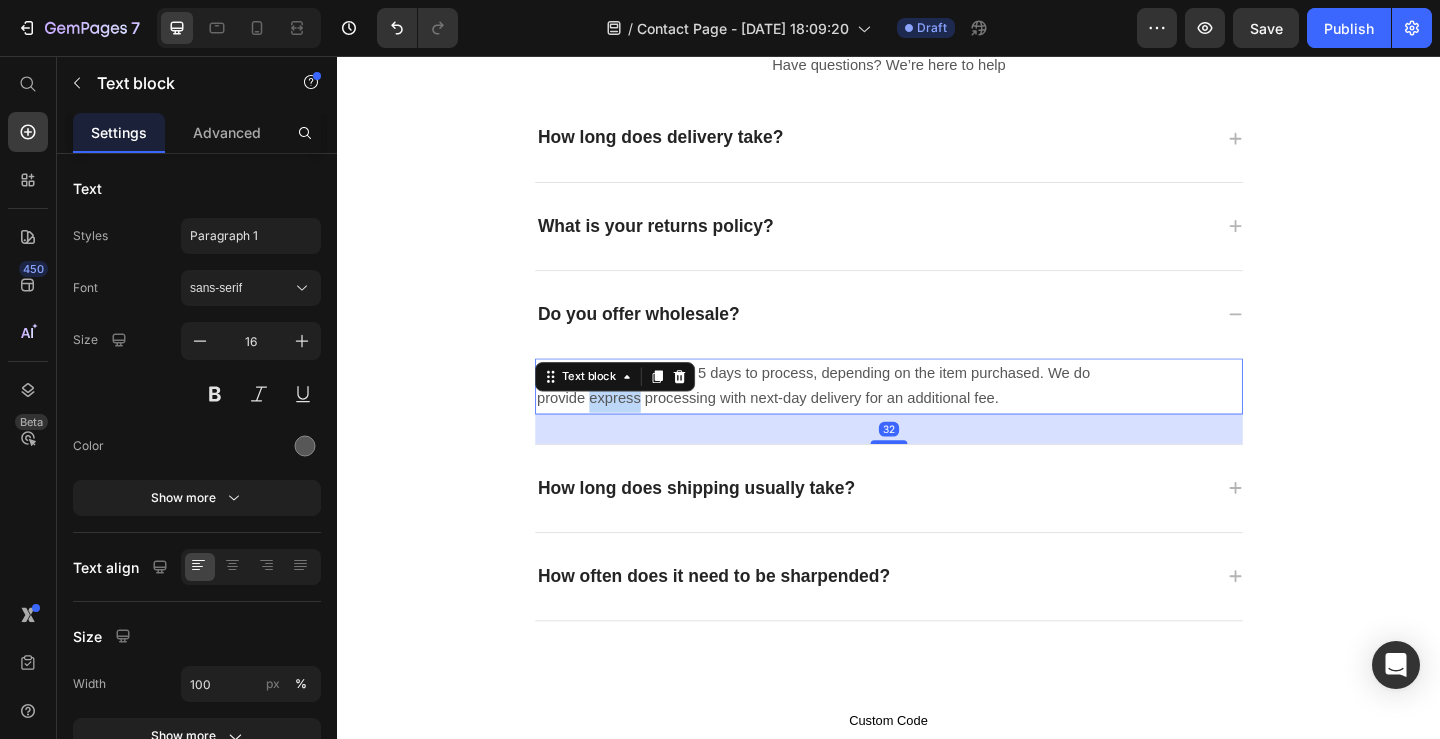 click on "Custom orders take 3 to 5 days to process, depending on the item purchased. We do provide express processing with next-day delivery for an additional fee." at bounding box center [881, 416] 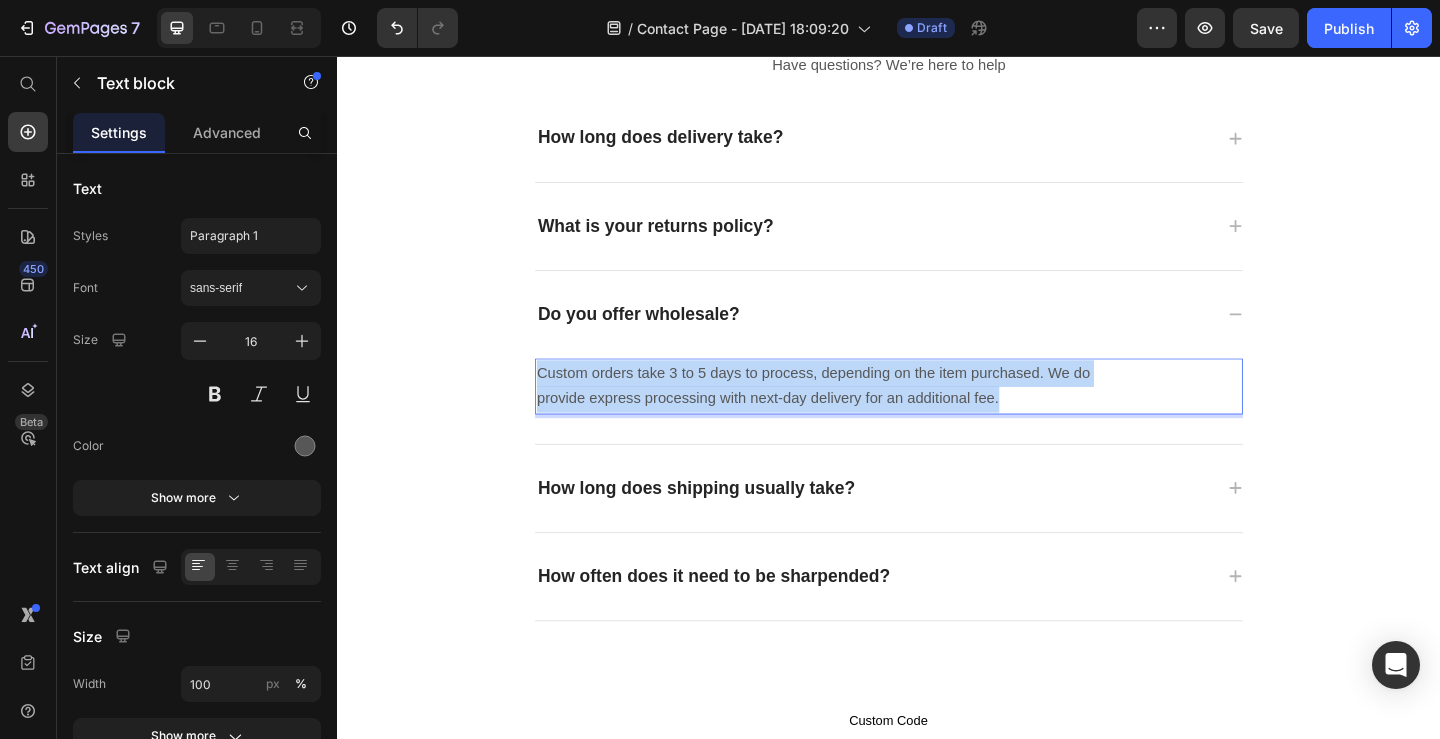 click on "Custom orders take 3 to 5 days to process, depending on the item purchased. We do provide express processing with next-day delivery for an additional fee." at bounding box center [881, 416] 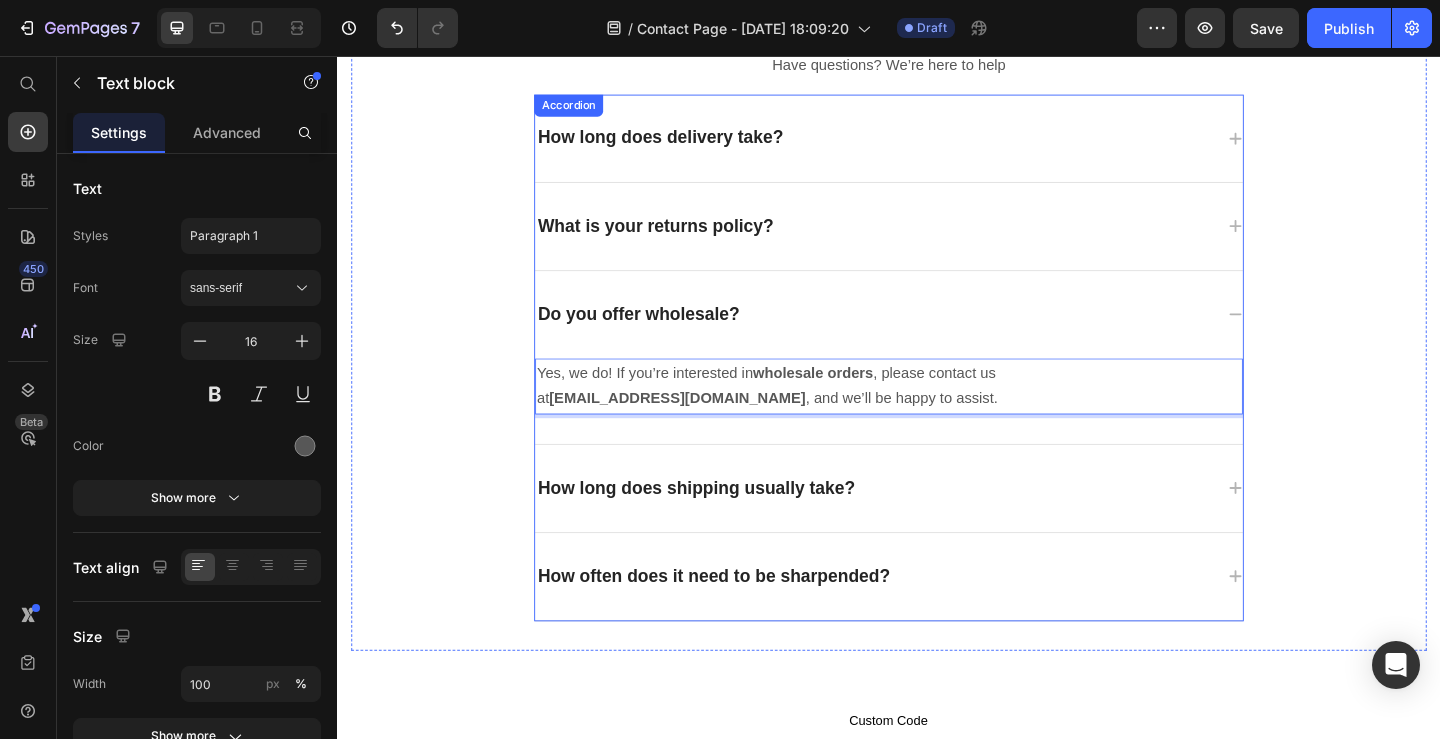 click on "How long does shipping usually take?" at bounding box center [727, 526] 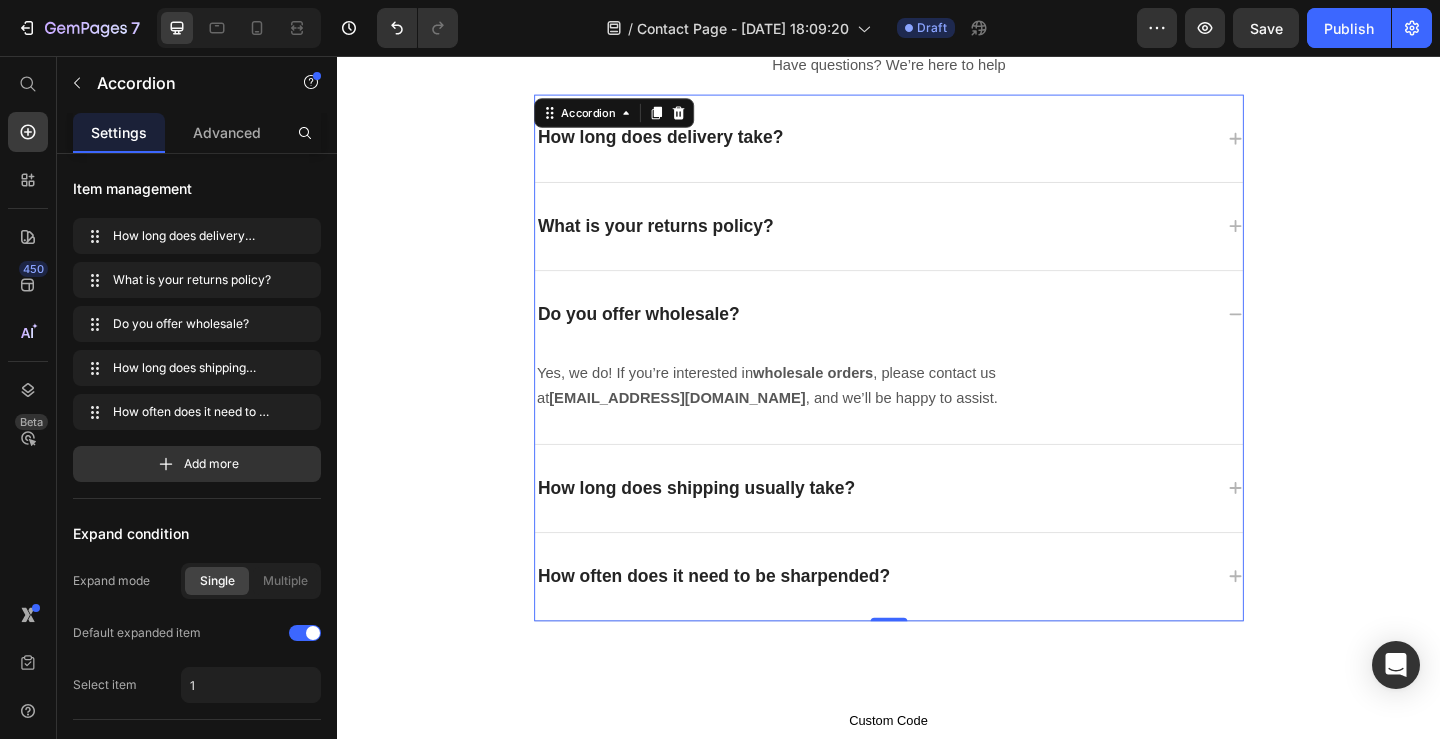 click on "How long does shipping usually take?" at bounding box center [921, 526] 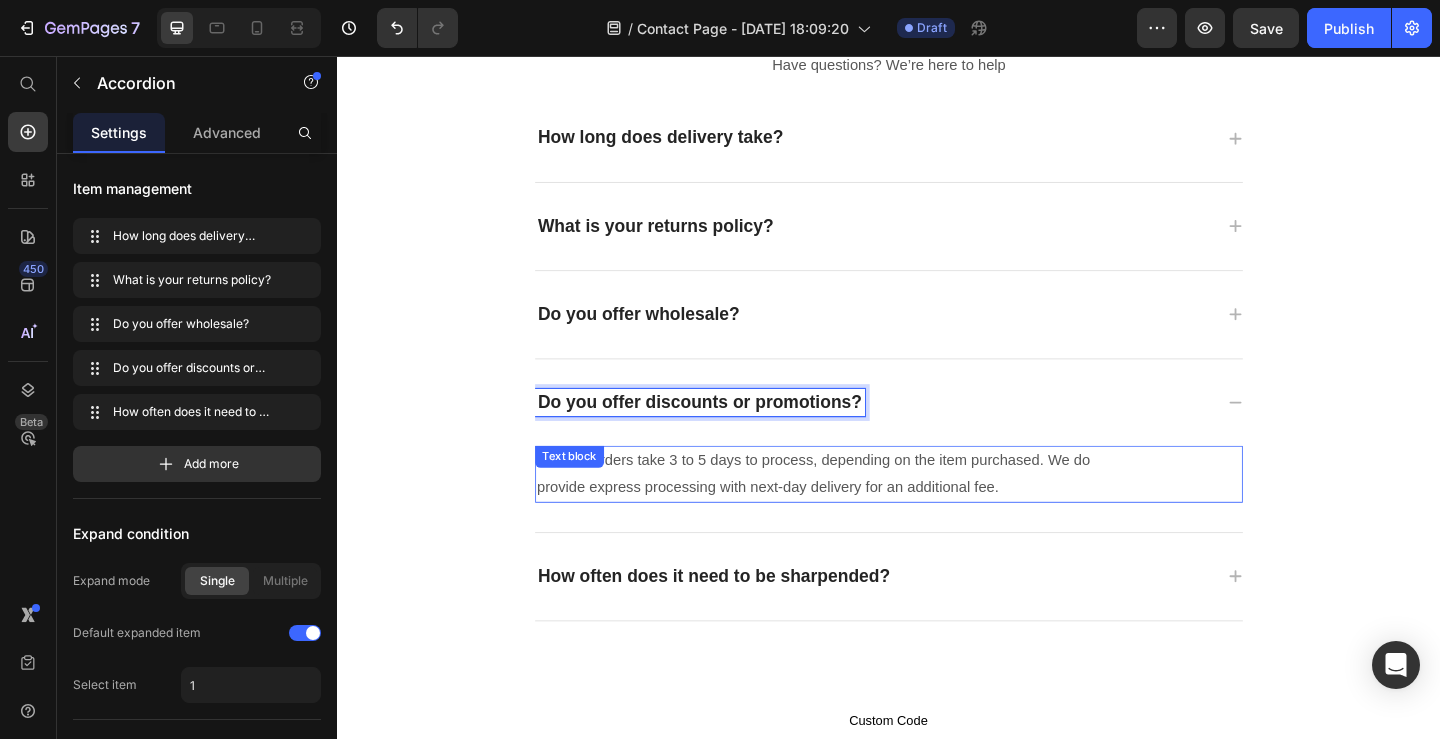 click on "Custom orders take 3 to 5 days to process, depending on the item purchased. We do provide express processing with next-day delivery for an additional fee." at bounding box center [881, 511] 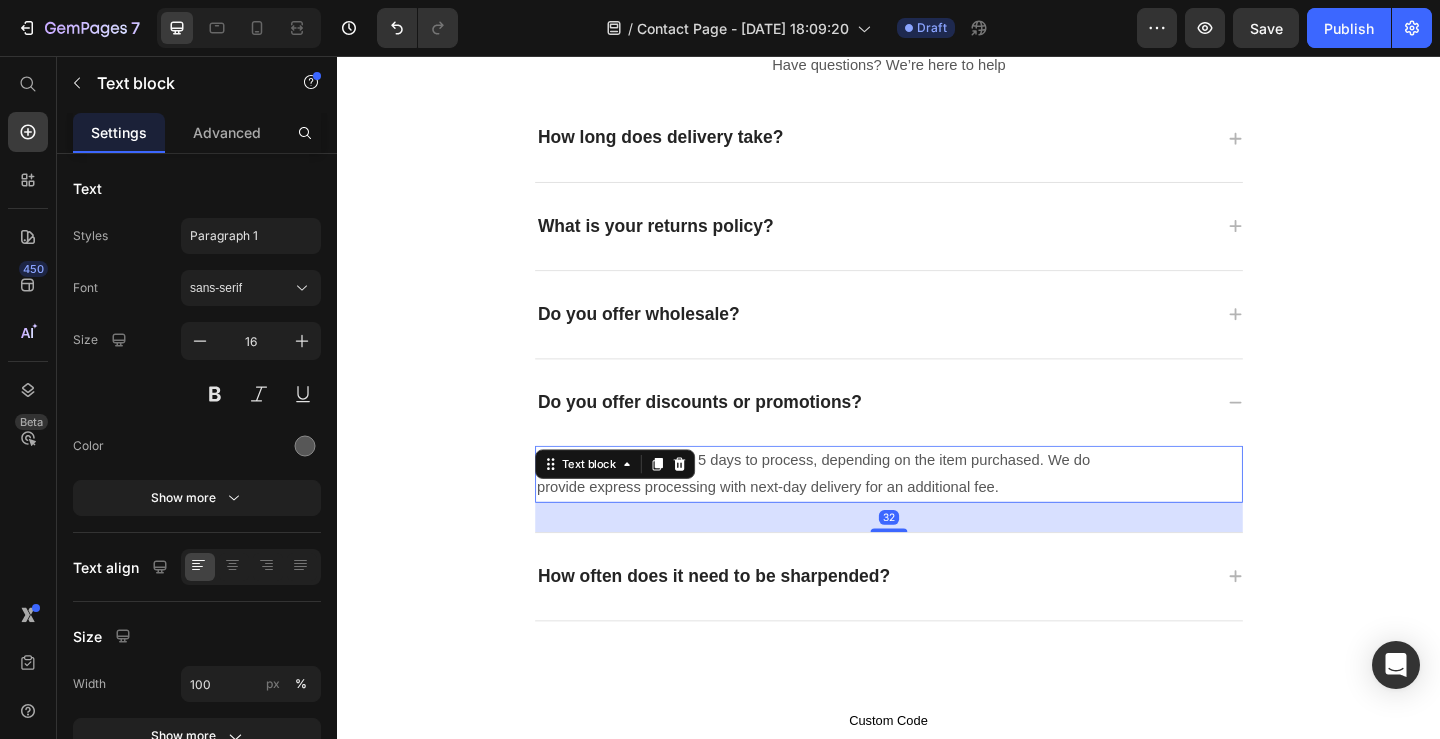 click on "Custom orders take 3 to 5 days to process, depending on the item purchased. We do provide express processing with next-day delivery for an additional fee." at bounding box center [881, 511] 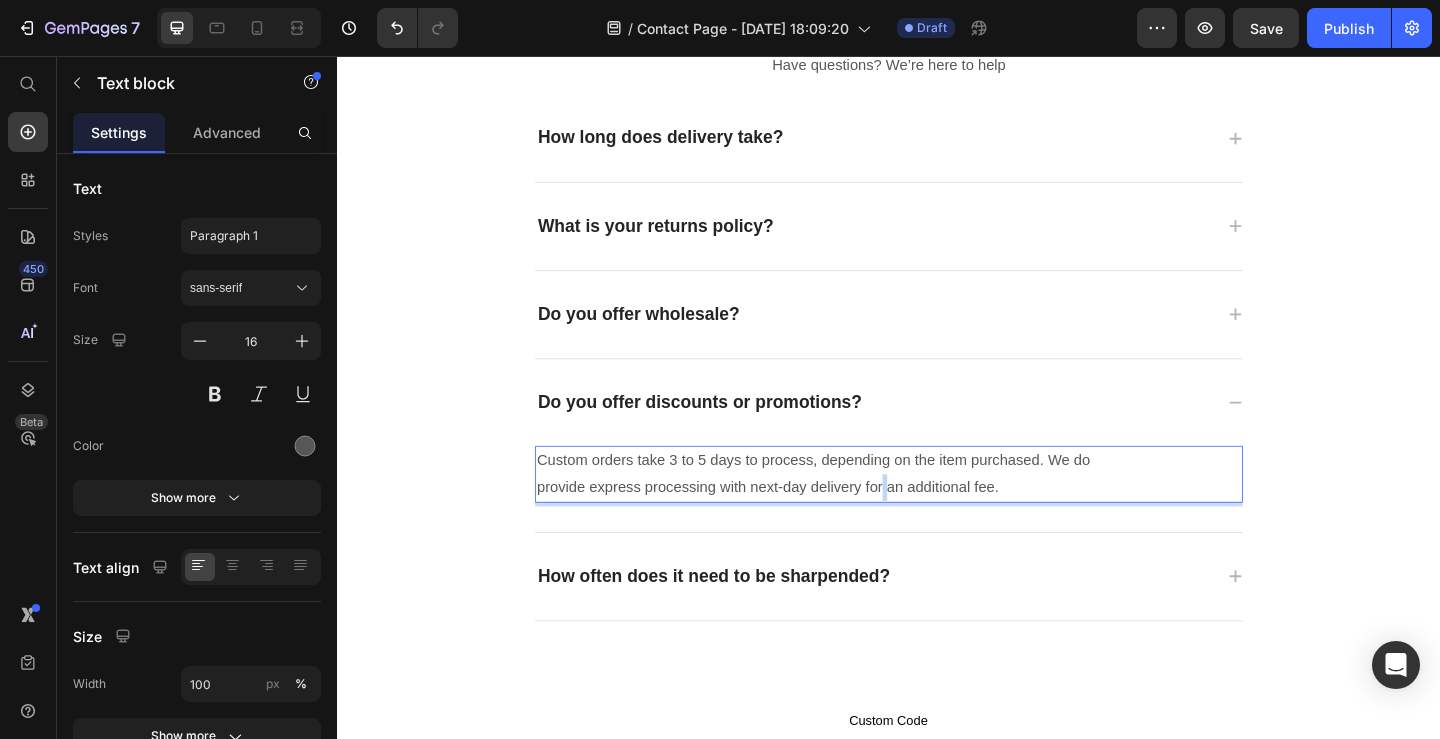 click on "Custom orders take 3 to 5 days to process, depending on the item purchased. We do provide express processing with next-day delivery for an additional fee." at bounding box center [881, 511] 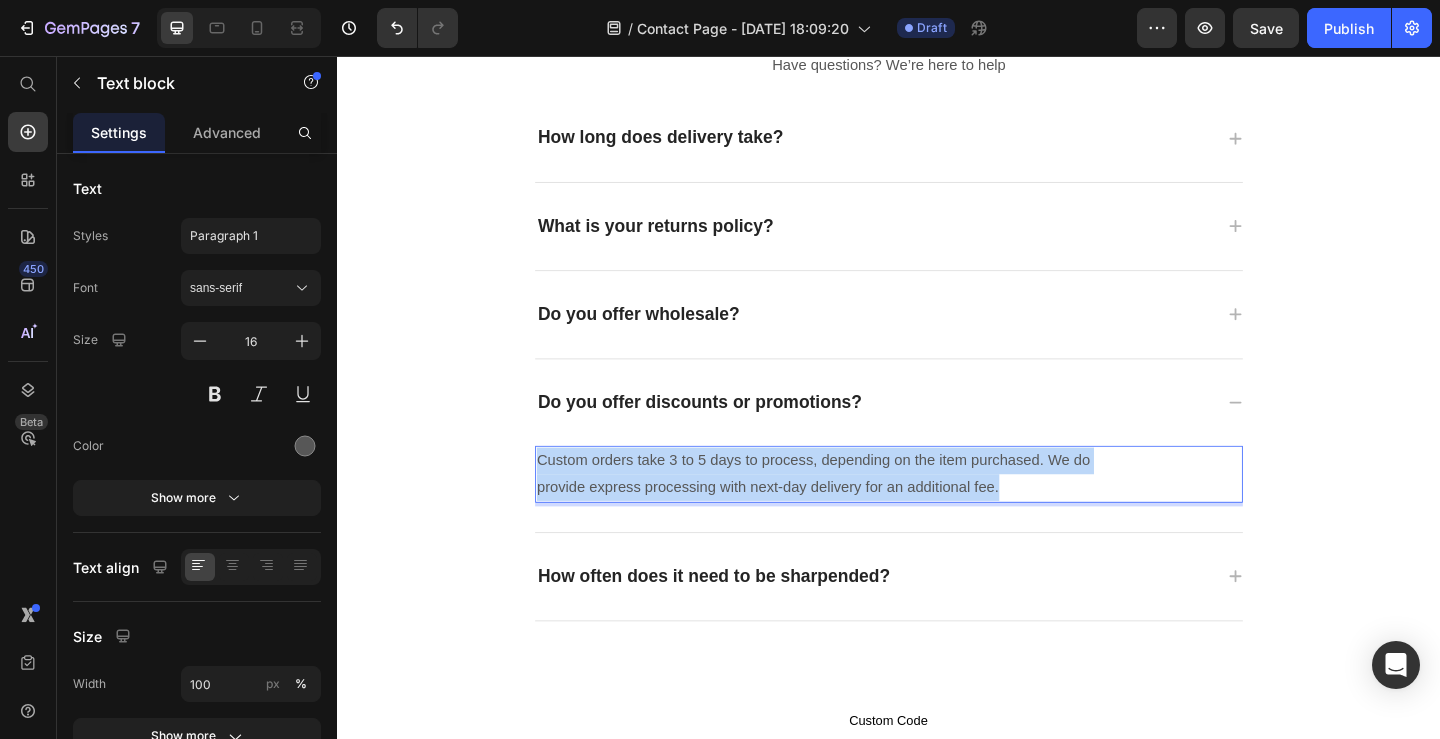 click on "Custom orders take 3 to 5 days to process, depending on the item purchased. We do provide express processing with next-day delivery for an additional fee." at bounding box center [881, 511] 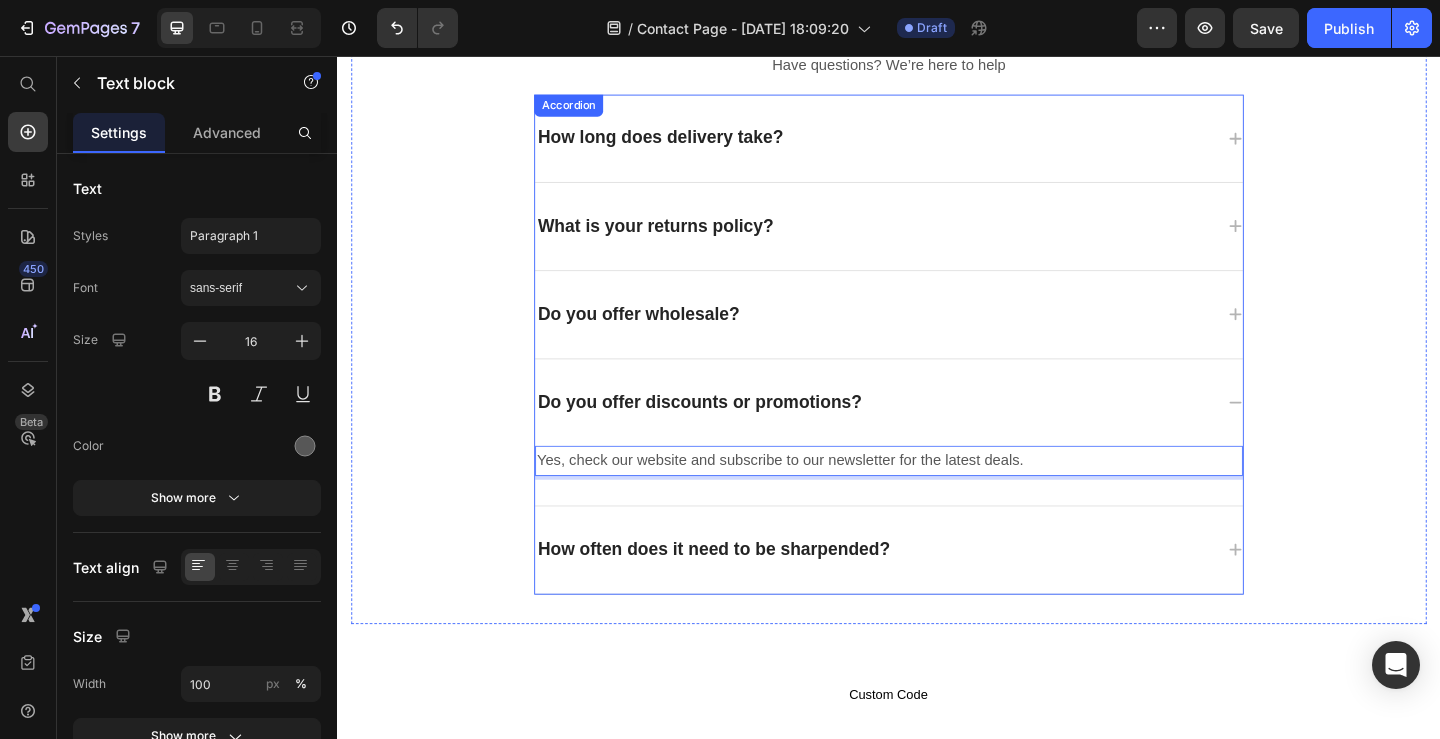 click on "How often does it need to be sharpended?" at bounding box center [746, 593] 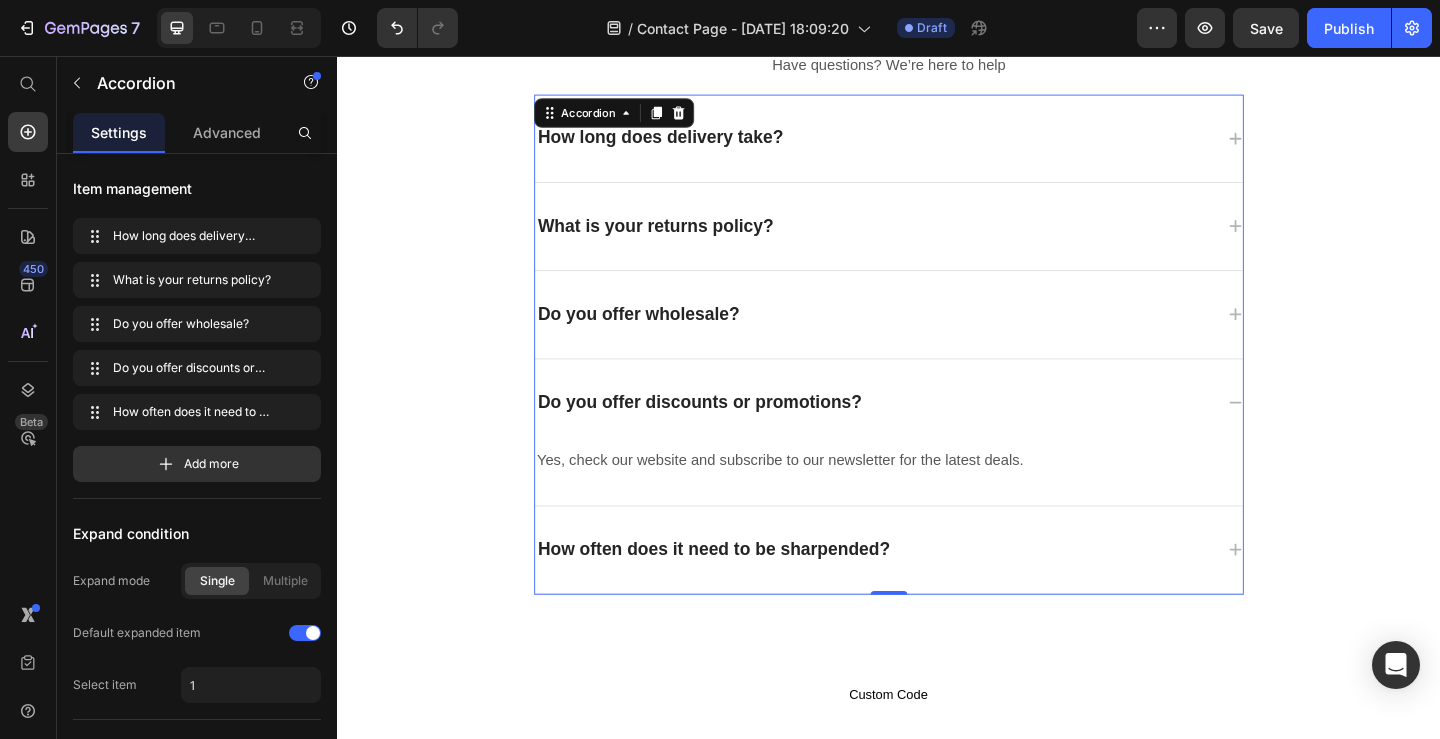 click on "How often does it need to be sharpended?" at bounding box center [921, 593] 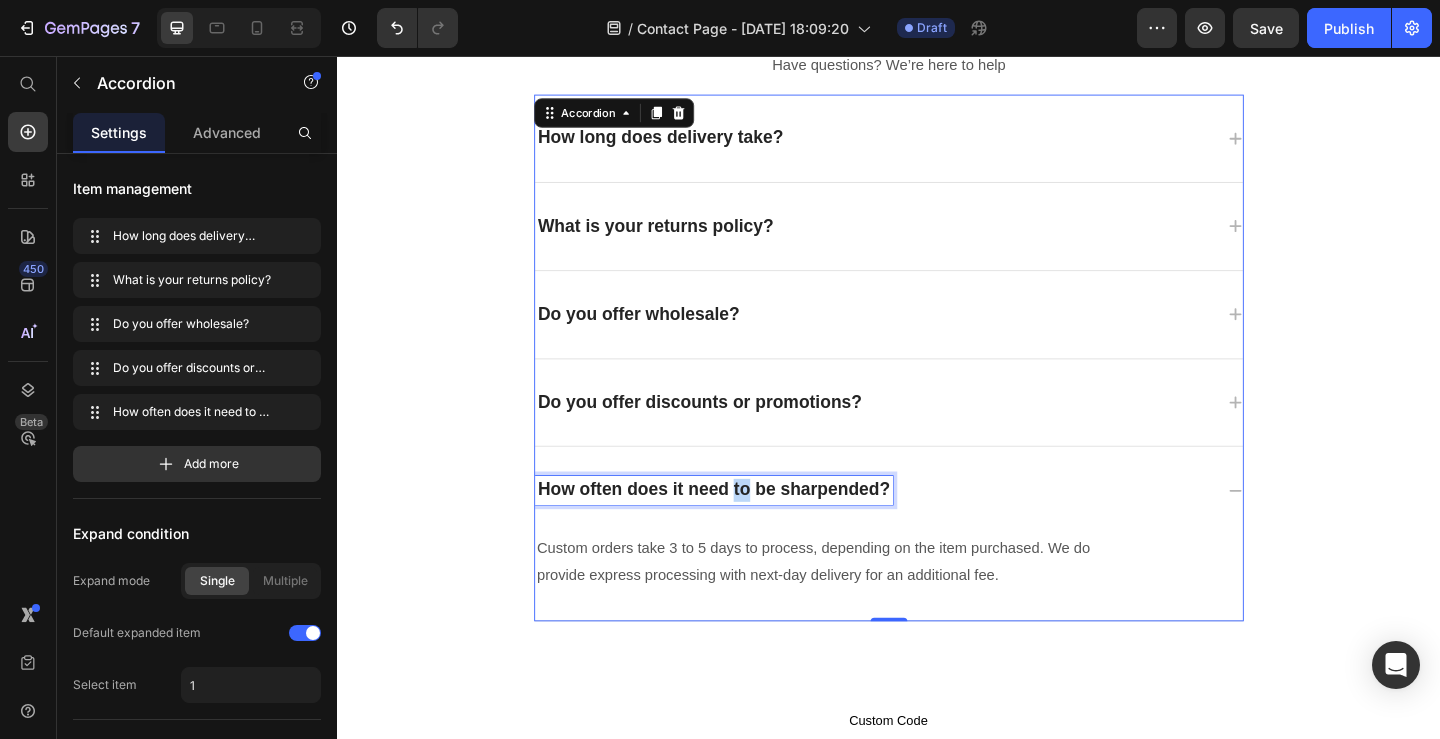 click on "How often does it need to be sharpended?" at bounding box center (746, 528) 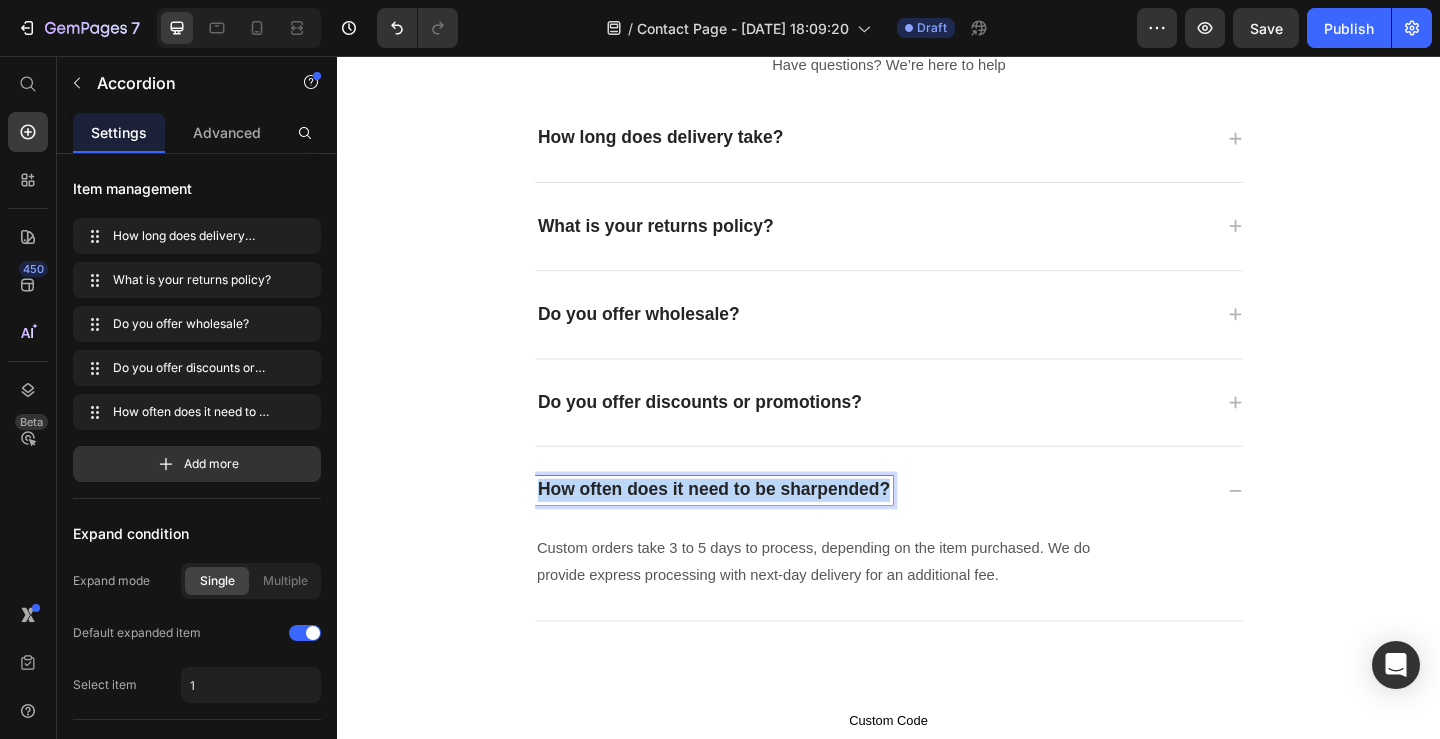 click on "How often does it need to be sharpended?" at bounding box center [746, 528] 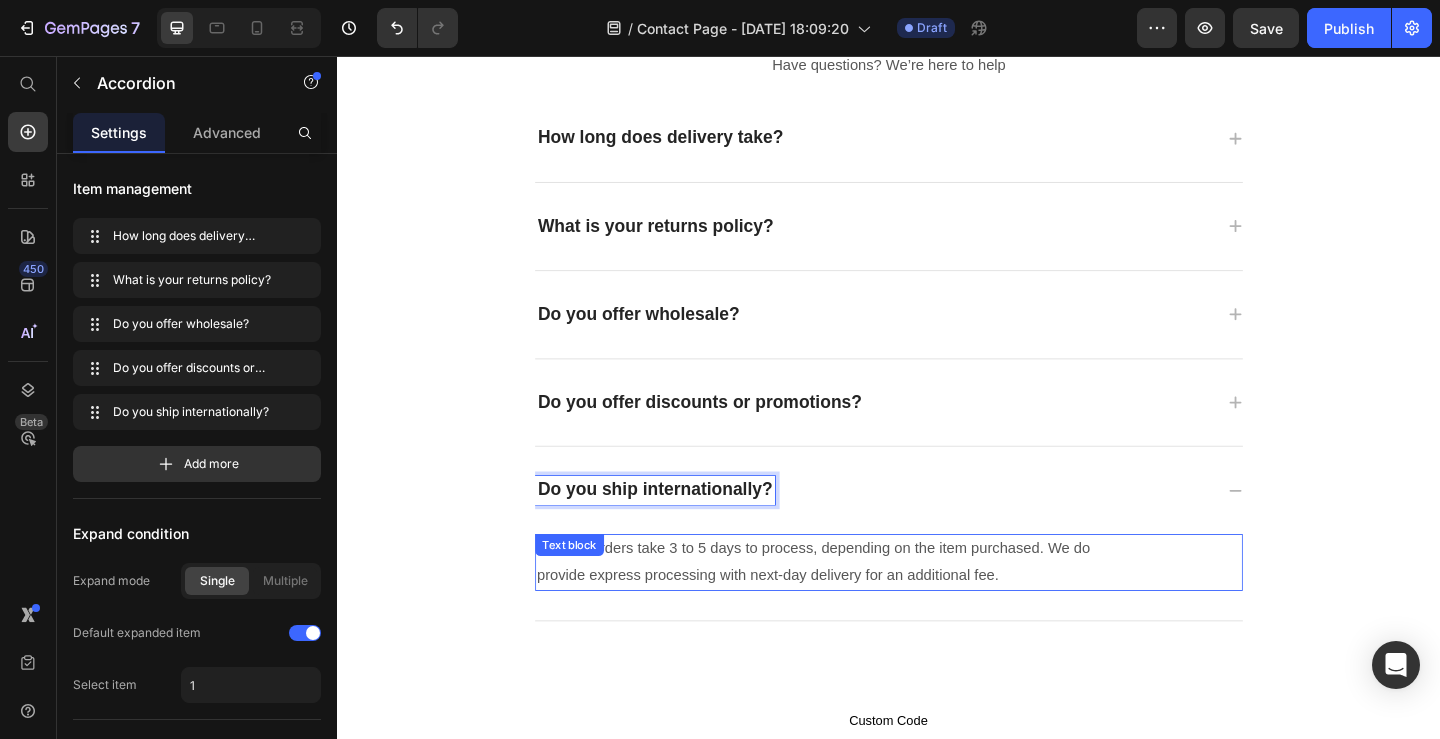 click on "Custom orders take 3 to 5 days to process, depending on the item purchased. We do provide express processing with next-day delivery for an additional fee." at bounding box center (881, 607) 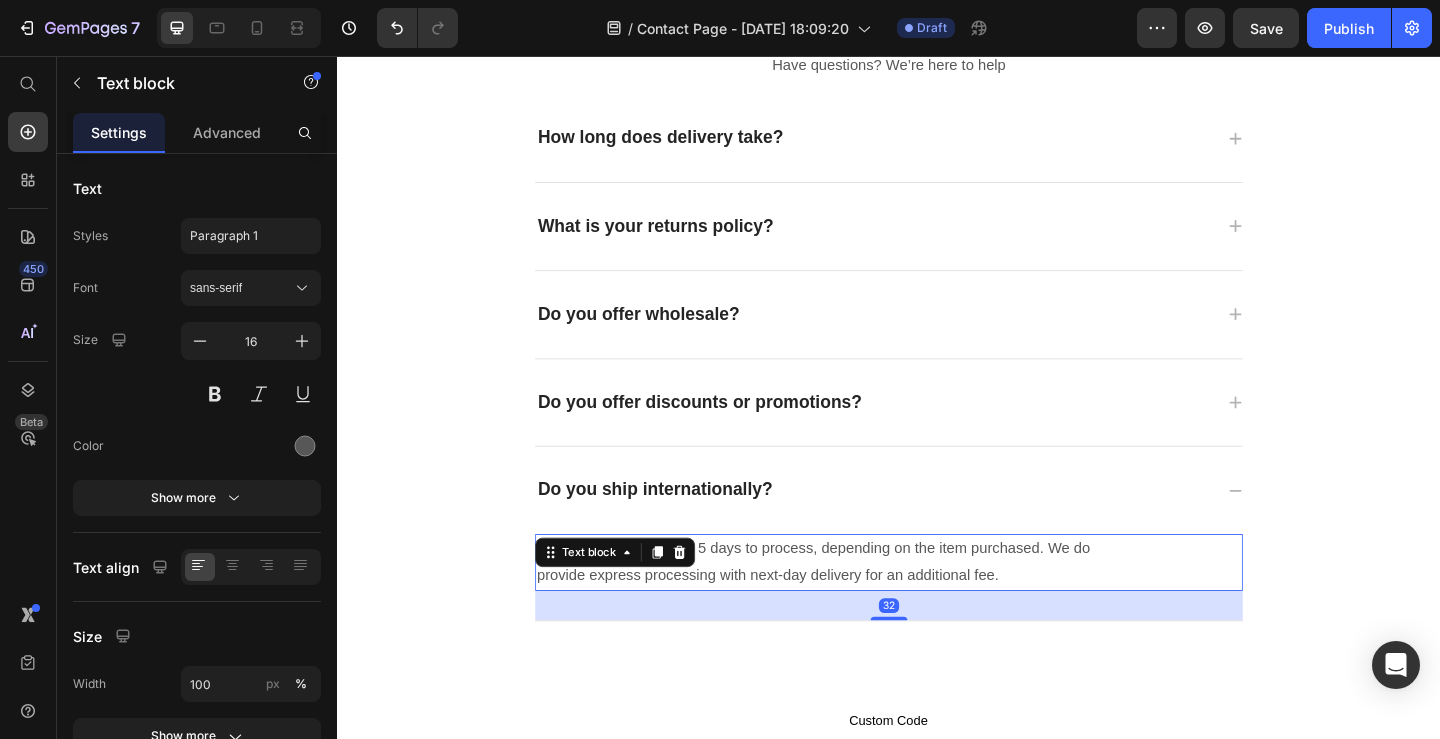 click on "32" at bounding box center (937, 654) 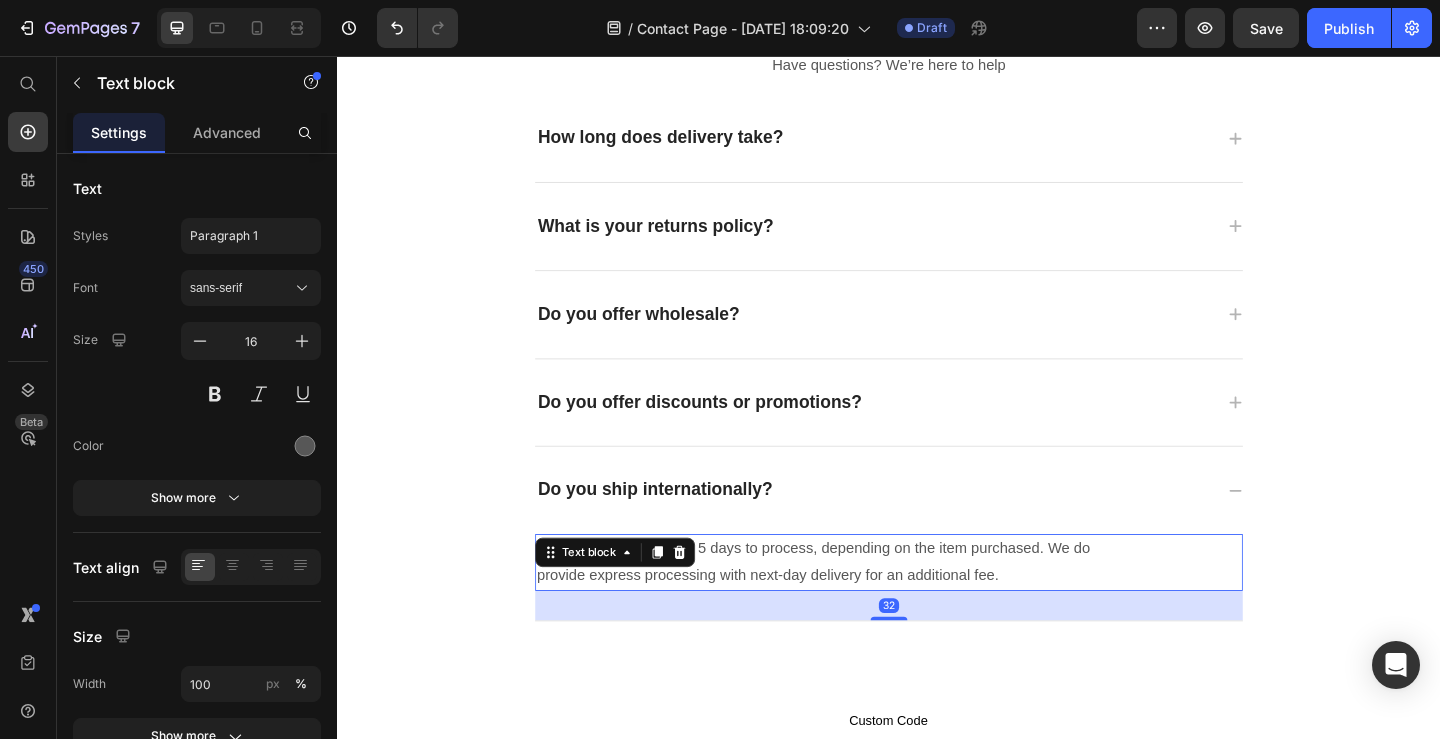 click on "Custom orders take 3 to 5 days to process, depending on the item purchased. We do provide express processing with next-day delivery for an additional fee." at bounding box center (881, 607) 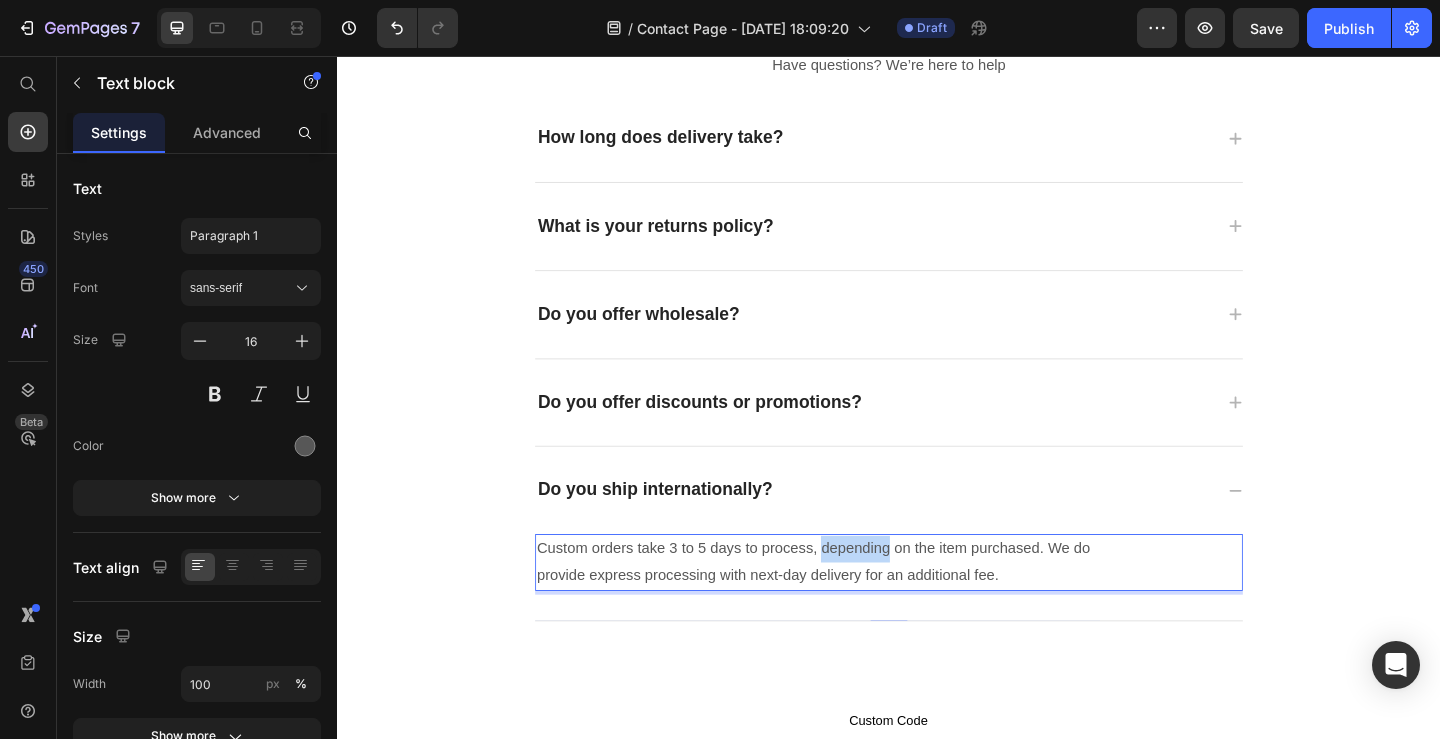 click on "Custom orders take 3 to 5 days to process, depending on the item purchased. We do provide express processing with next-day delivery for an additional fee." at bounding box center (881, 607) 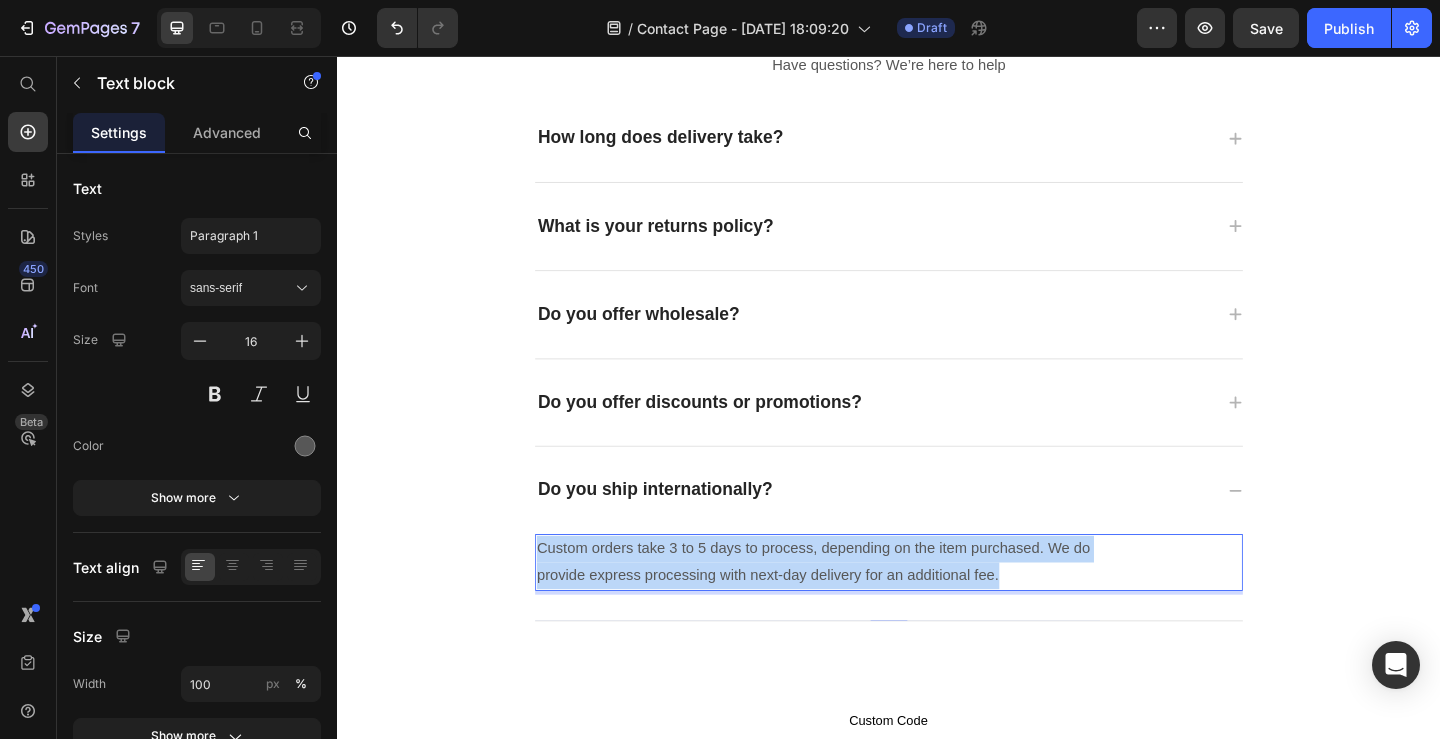 click on "Custom orders take 3 to 5 days to process, depending on the item purchased. We do provide express processing with next-day delivery for an additional fee." at bounding box center [881, 607] 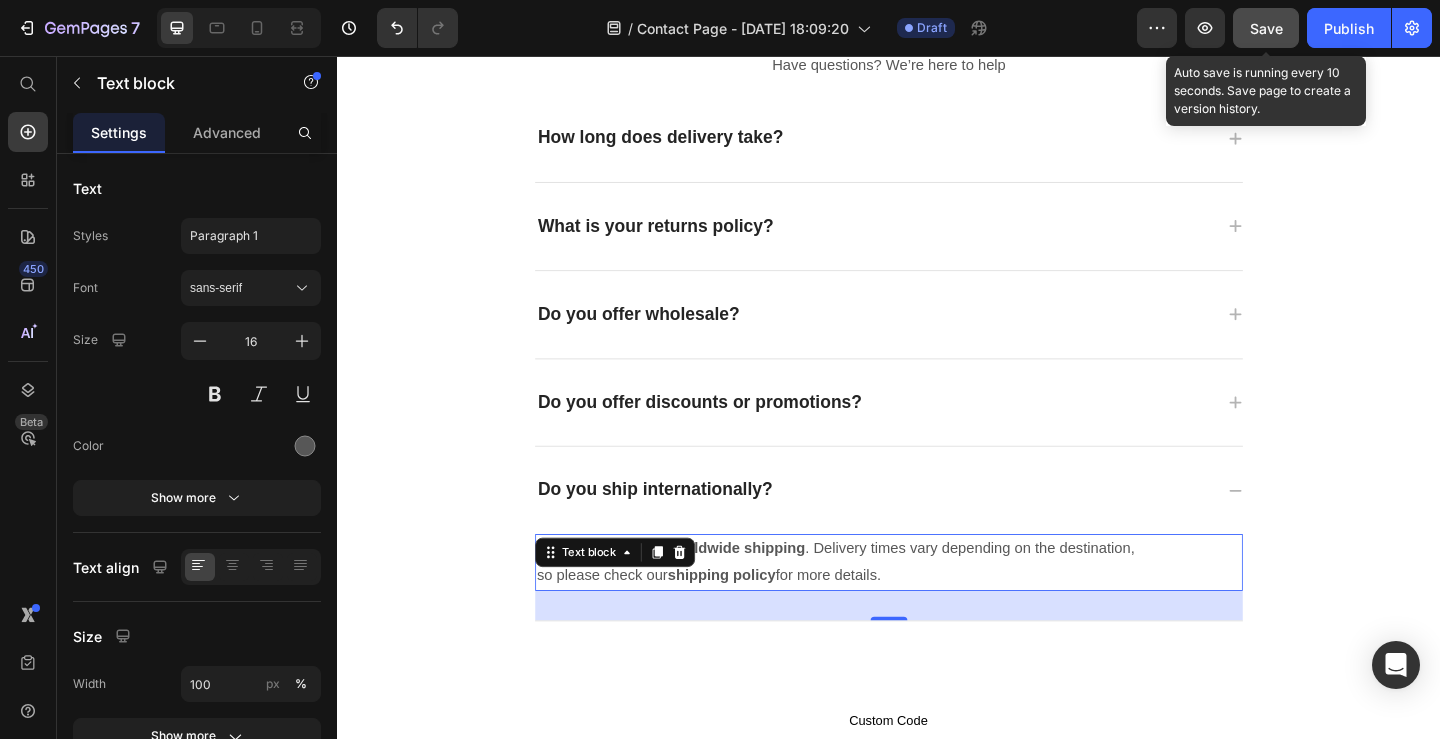 click on "Save" at bounding box center (1266, 28) 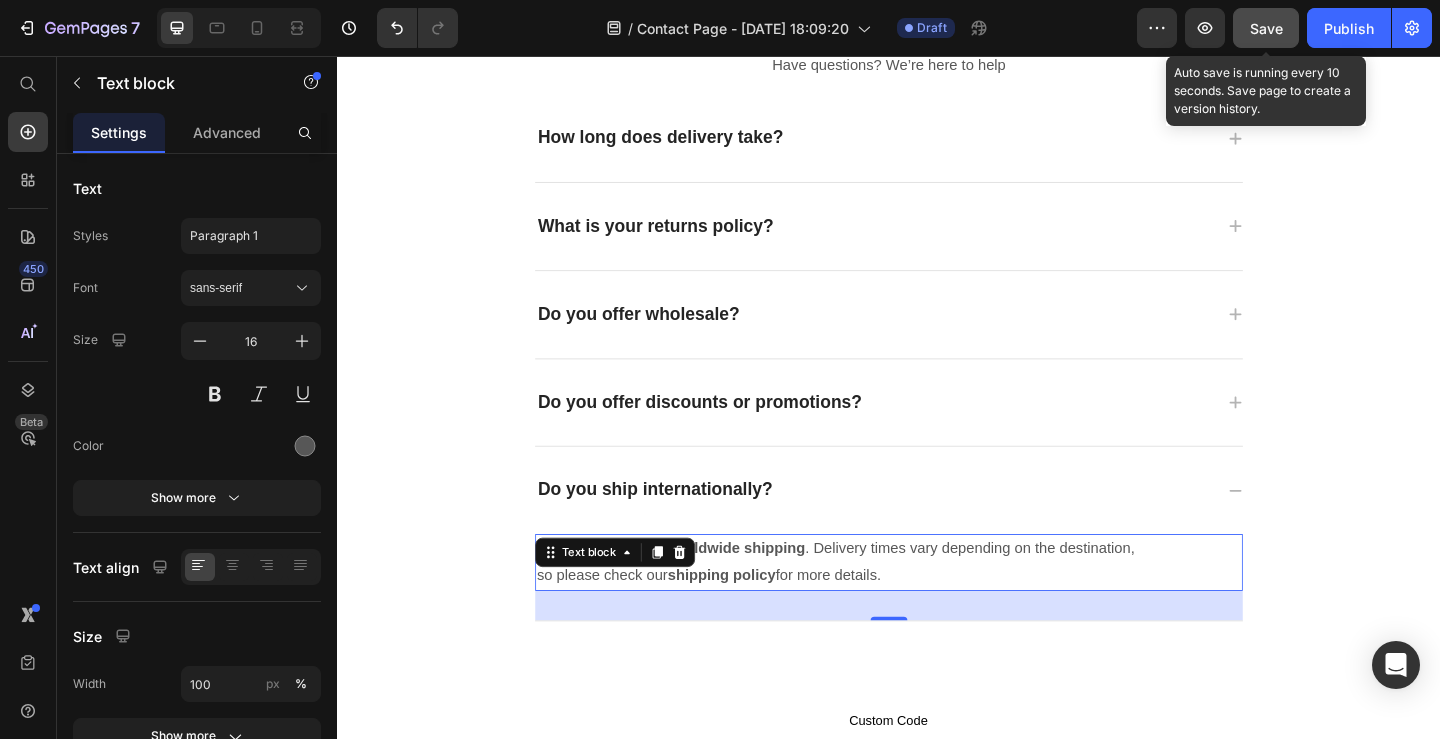click on "Save" at bounding box center (1266, 28) 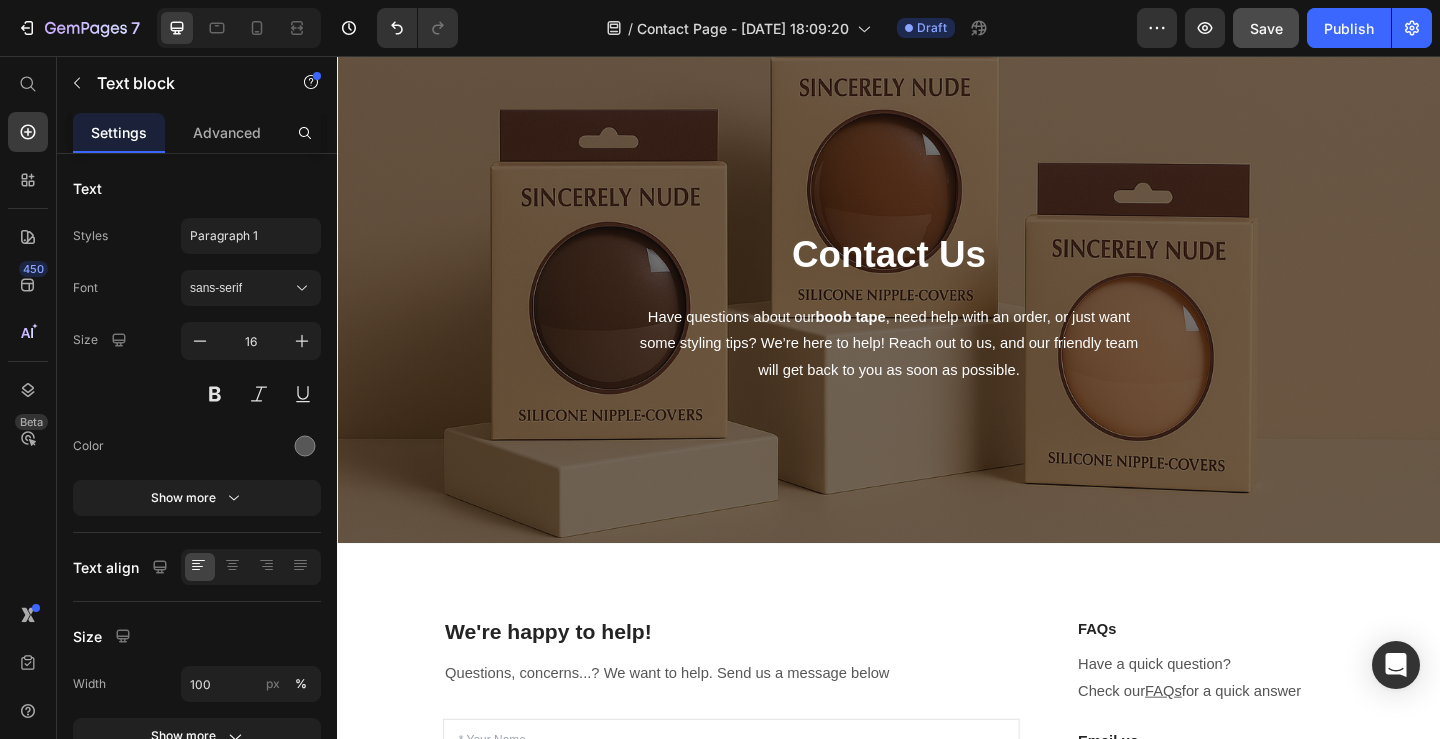 scroll, scrollTop: 0, scrollLeft: 0, axis: both 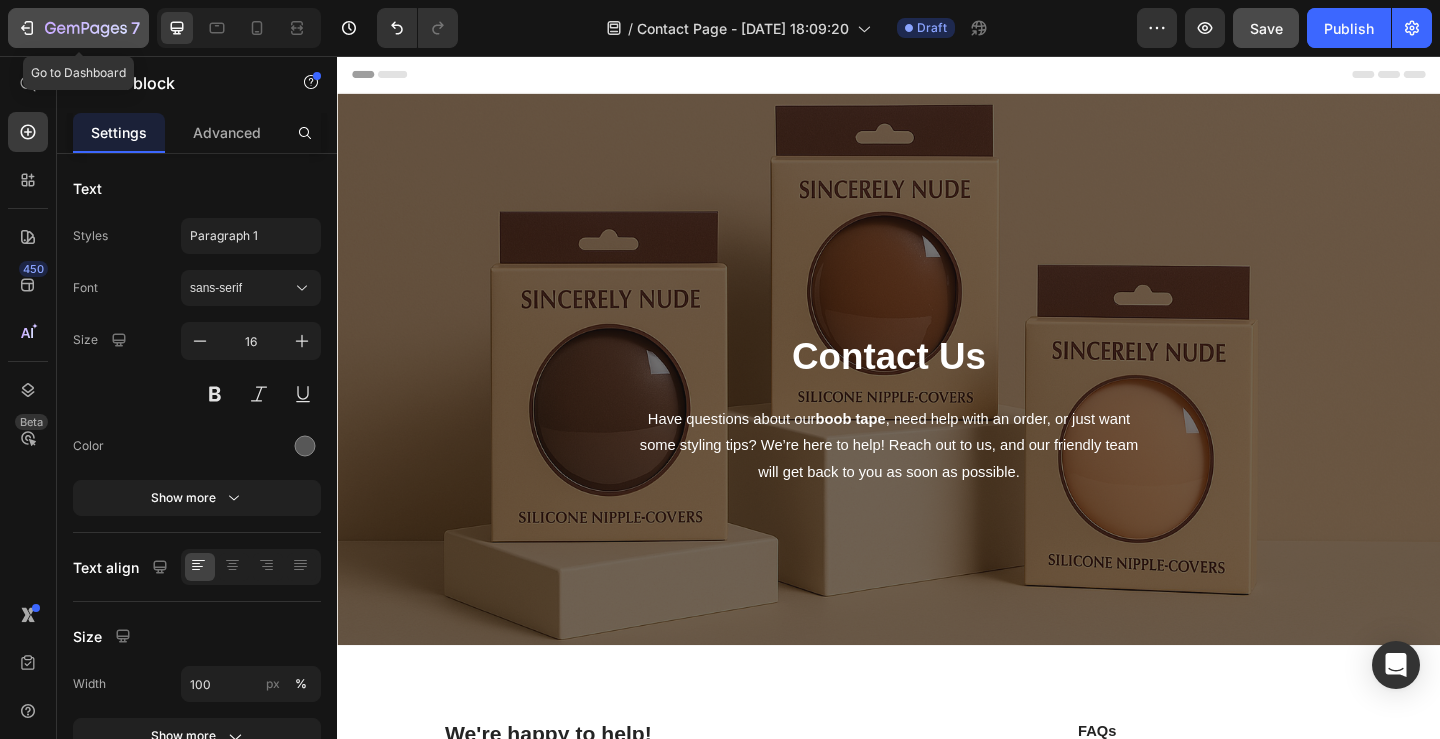 click 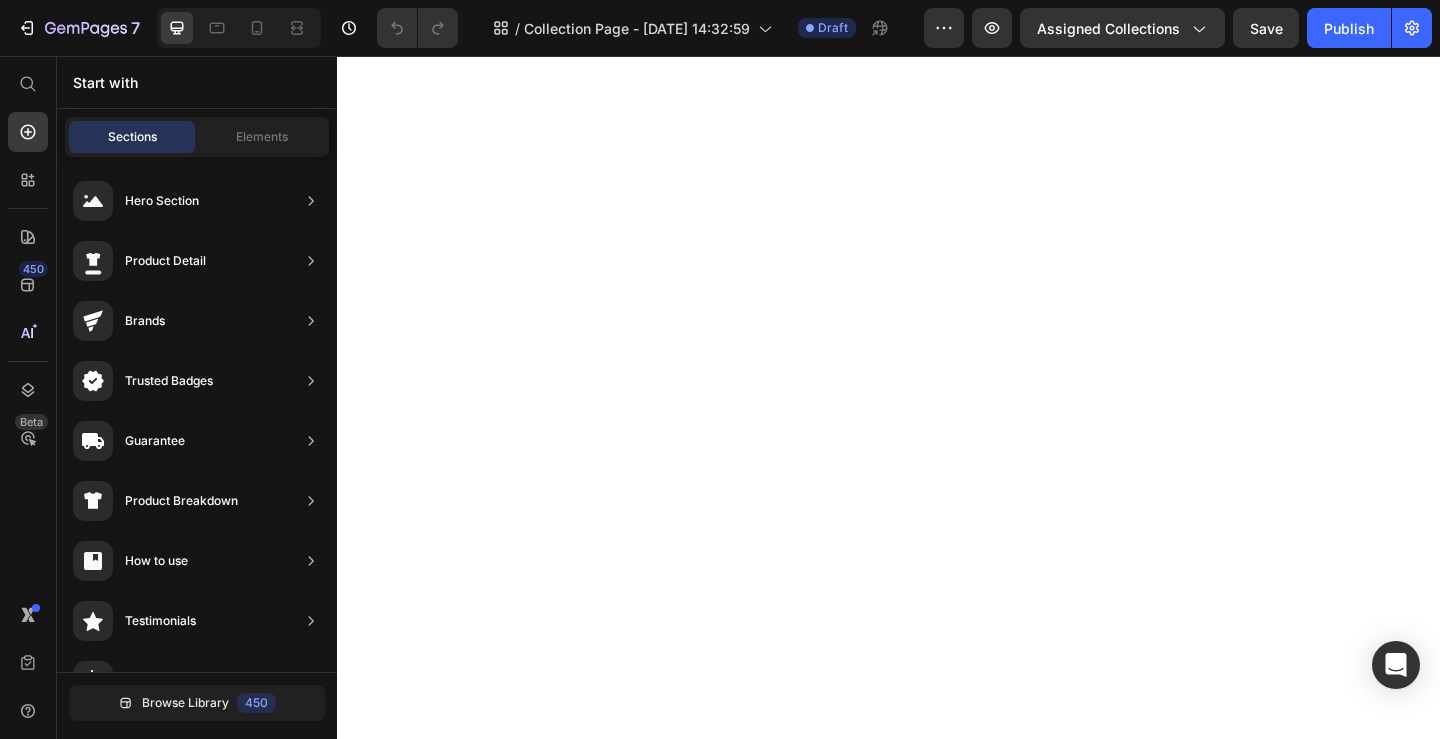 scroll, scrollTop: 0, scrollLeft: 0, axis: both 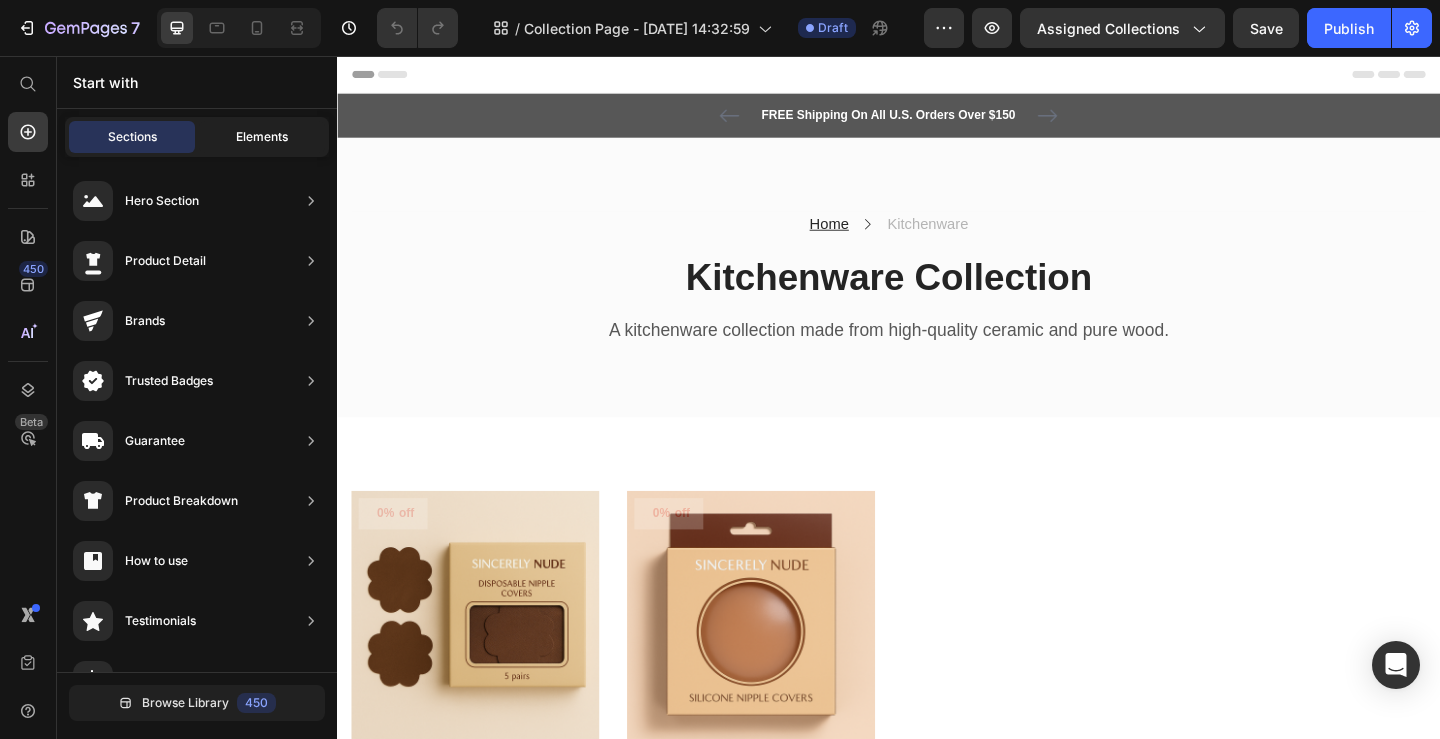 click on "Elements" at bounding box center (262, 137) 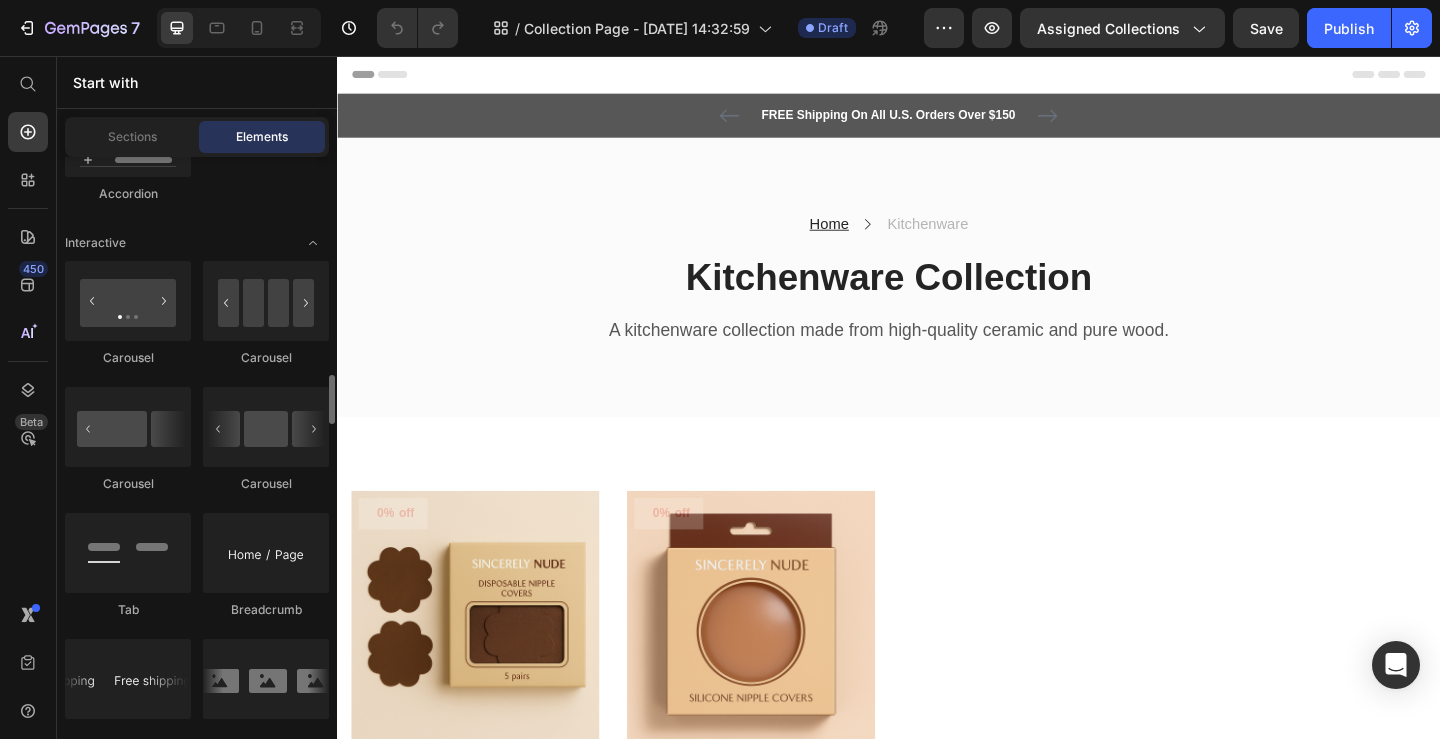 scroll, scrollTop: 2218, scrollLeft: 0, axis: vertical 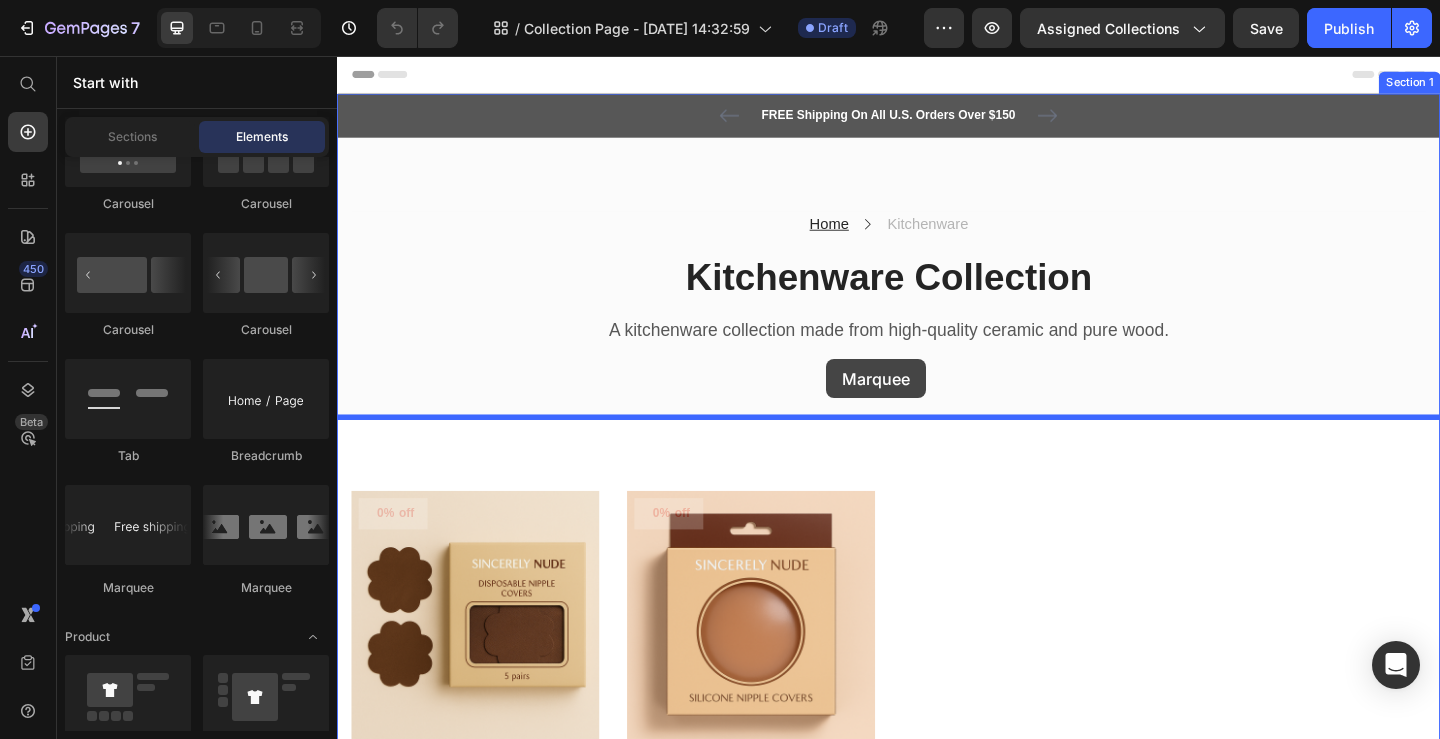 drag, startPoint x: 455, startPoint y: 602, endPoint x: 869, endPoint y: 386, distance: 466.9604 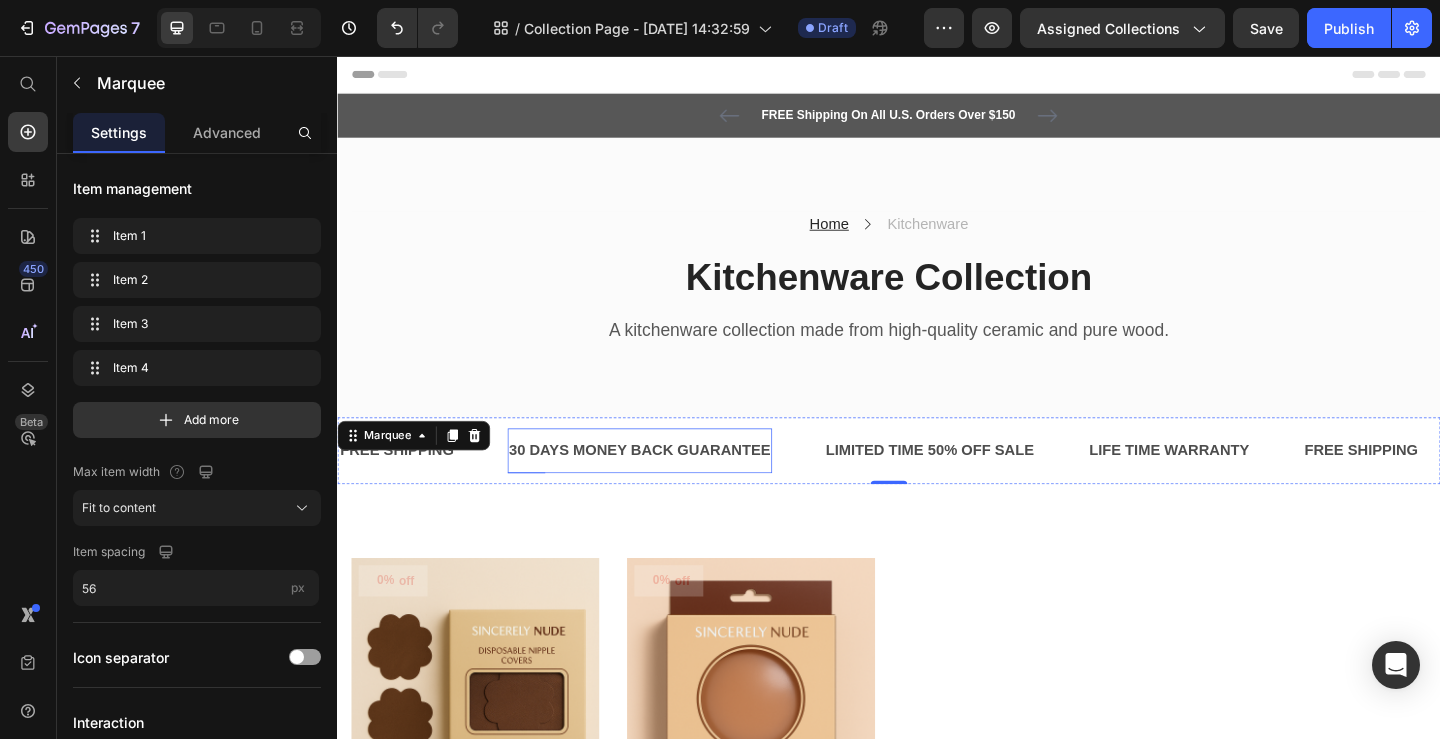 click on "30 DAYS MONEY BACK GUARANTEE Text" at bounding box center [666, 485] 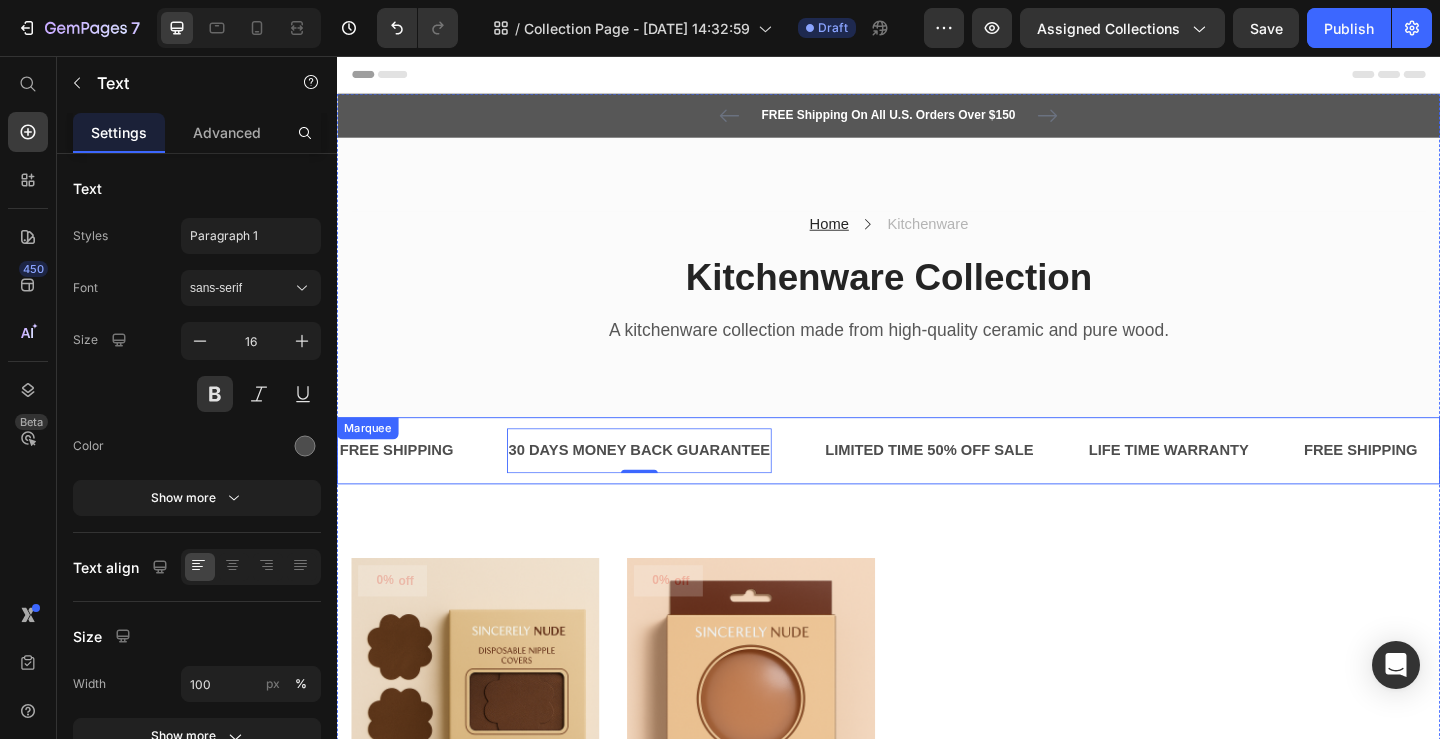 click on "FREE SHIPPING Text 30 DAYS MONEY BACK GUARANTEE Text   0 LIMITED TIME 50% OFF SALE Text LIFE TIME WARRANTY Text FREE SHIPPING Text 30 DAYS MONEY BACK GUARANTEE Text   0 LIMITED TIME 50% OFF SALE Text LIFE TIME WARRANTY Text FREE SHIPPING Text 30 DAYS MONEY BACK GUARANTEE Text   0 LIMITED TIME 50% OFF SALE Text LIFE TIME WARRANTY Text FREE SHIPPING Text 30 DAYS MONEY BACK GUARANTEE Text   0 LIMITED TIME 50% OFF SALE Text LIFE TIME WARRANTY Text FREE SHIPPING Text 30 DAYS MONEY BACK GUARANTEE Text   0 LIMITED TIME 50% OFF SALE Text LIFE TIME WARRANTY Text FREE SHIPPING Text 30 DAYS MONEY BACK GUARANTEE Text   0 LIMITED TIME 50% OFF SALE Text LIFE TIME WARRANTY Text Marquee" at bounding box center (937, 485) 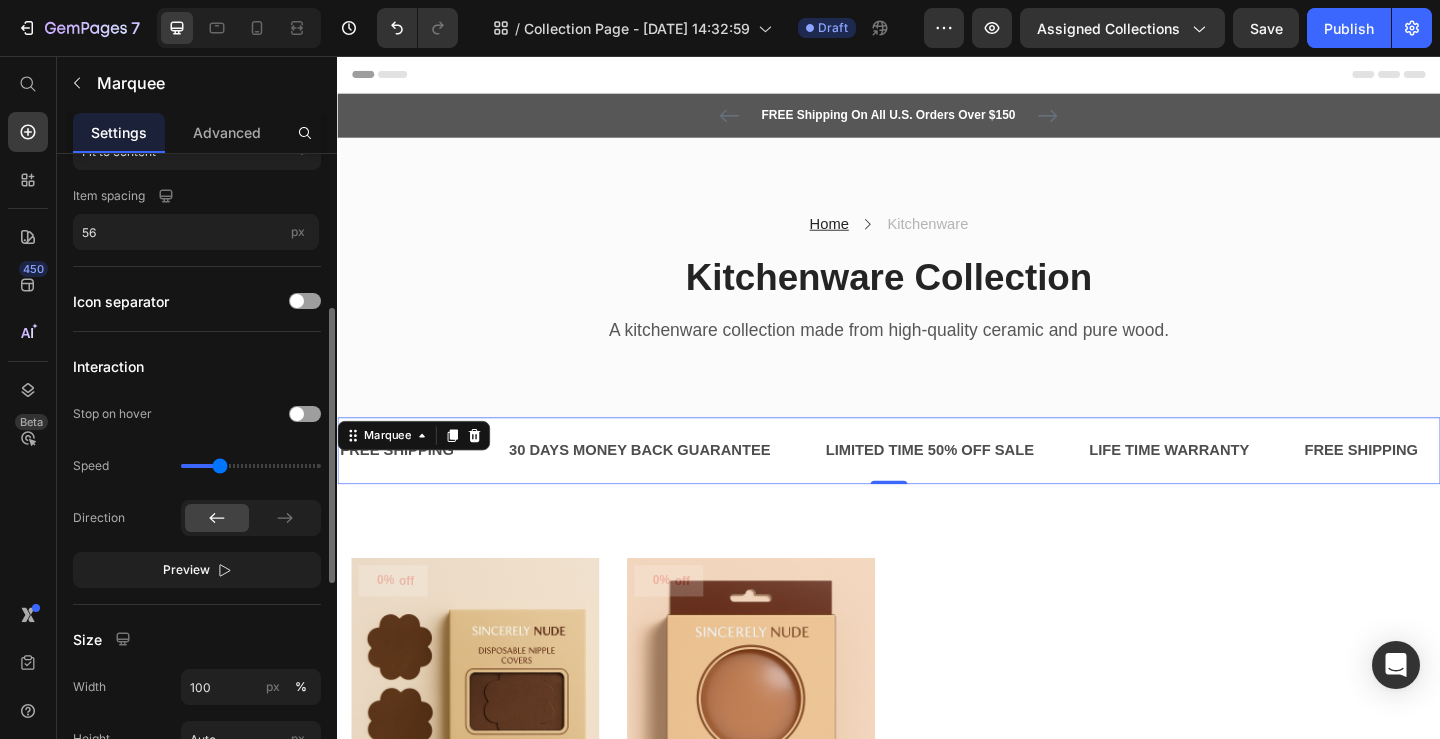 scroll, scrollTop: 357, scrollLeft: 0, axis: vertical 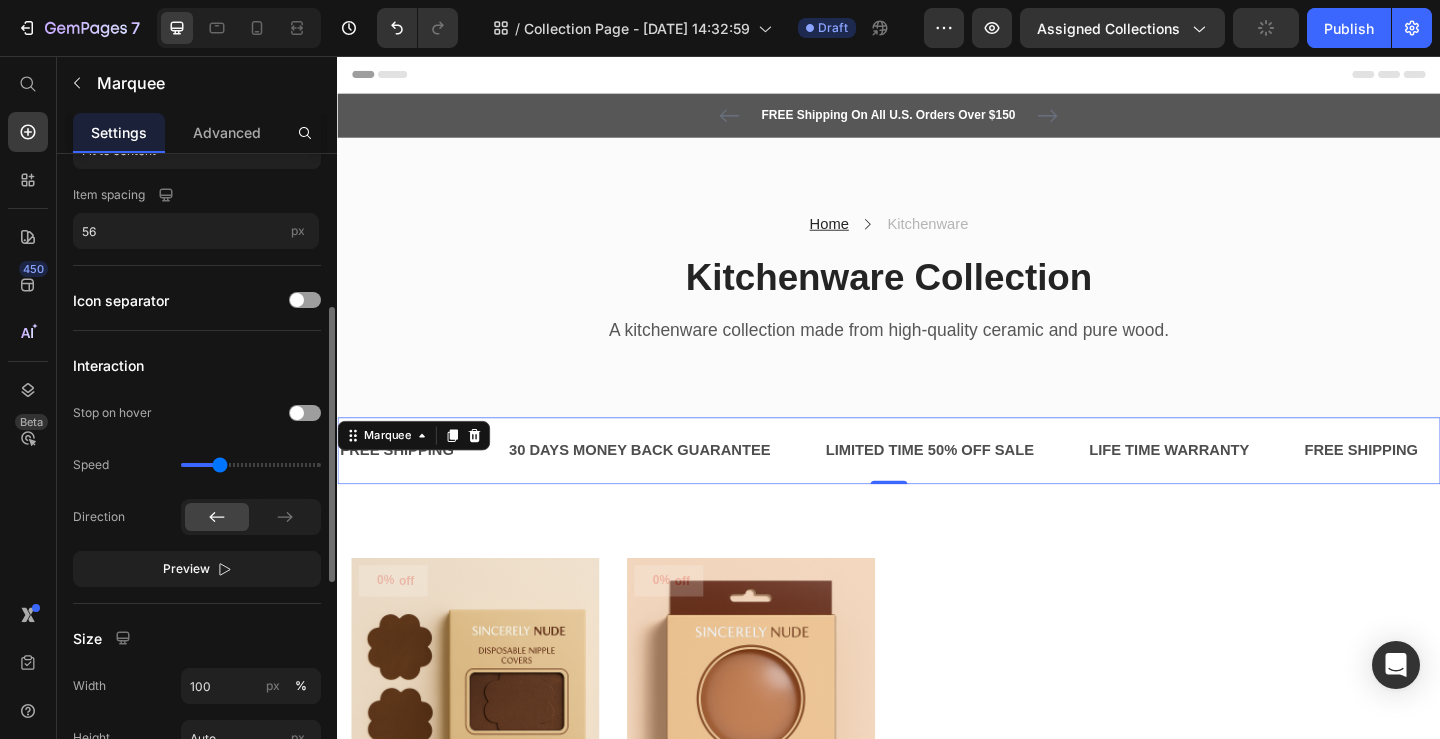 click on "Speed" 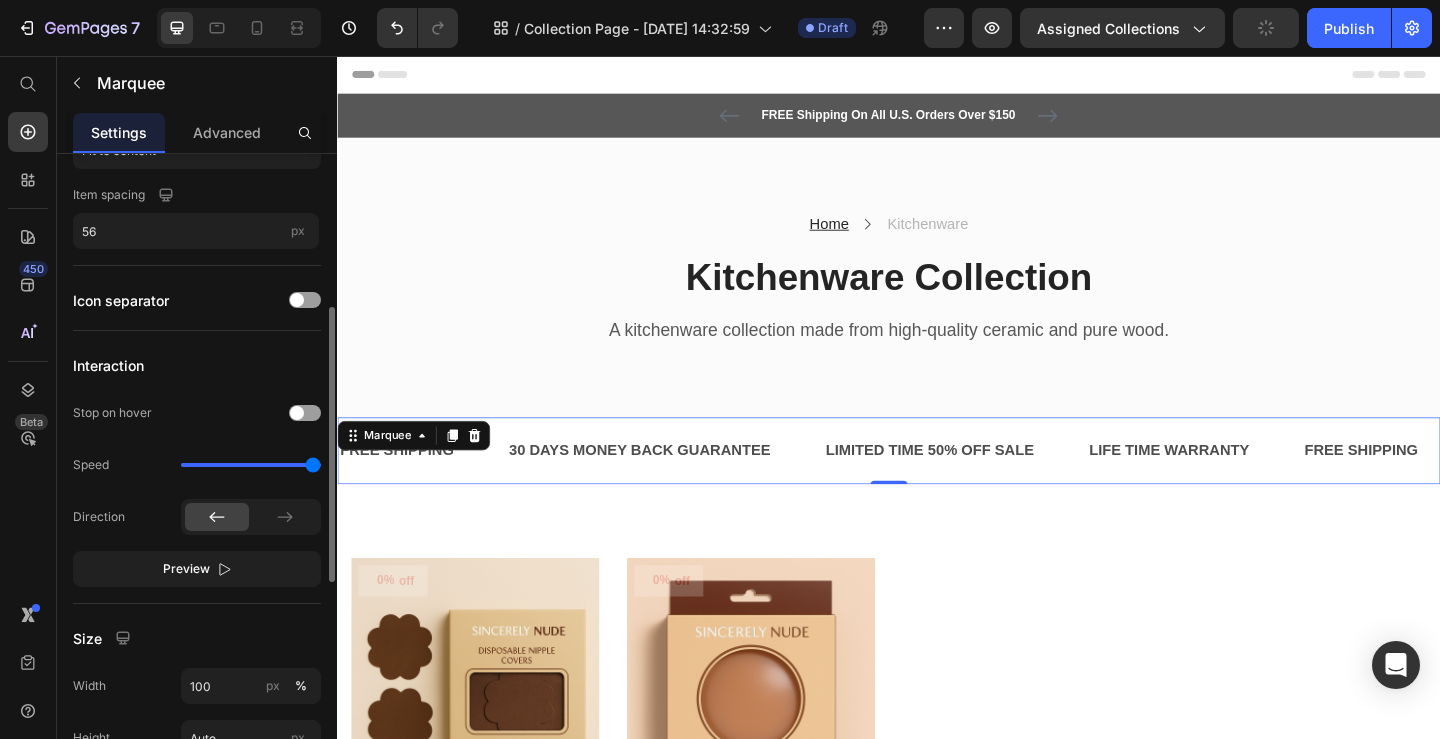 drag, startPoint x: 221, startPoint y: 459, endPoint x: 351, endPoint y: 459, distance: 130 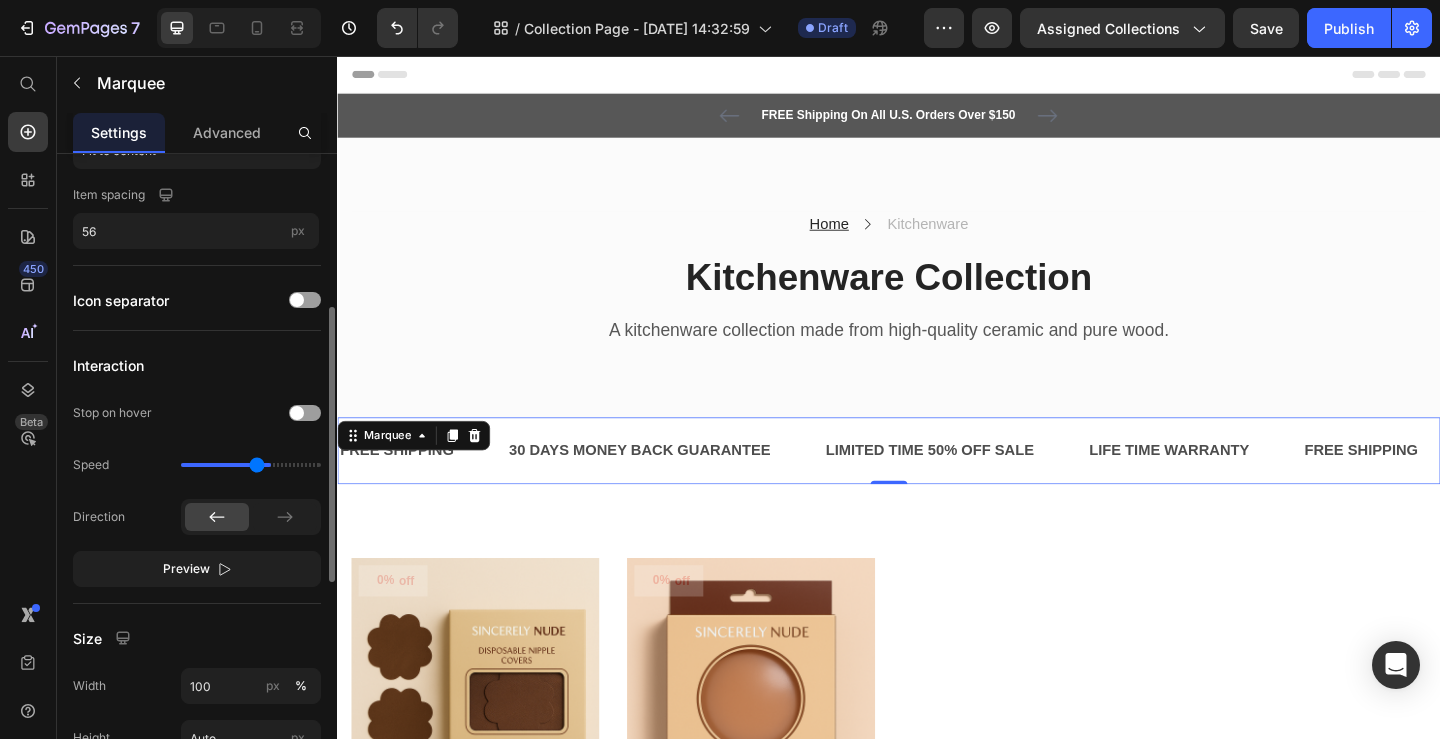 drag, startPoint x: 311, startPoint y: 464, endPoint x: 258, endPoint y: 458, distance: 53.338543 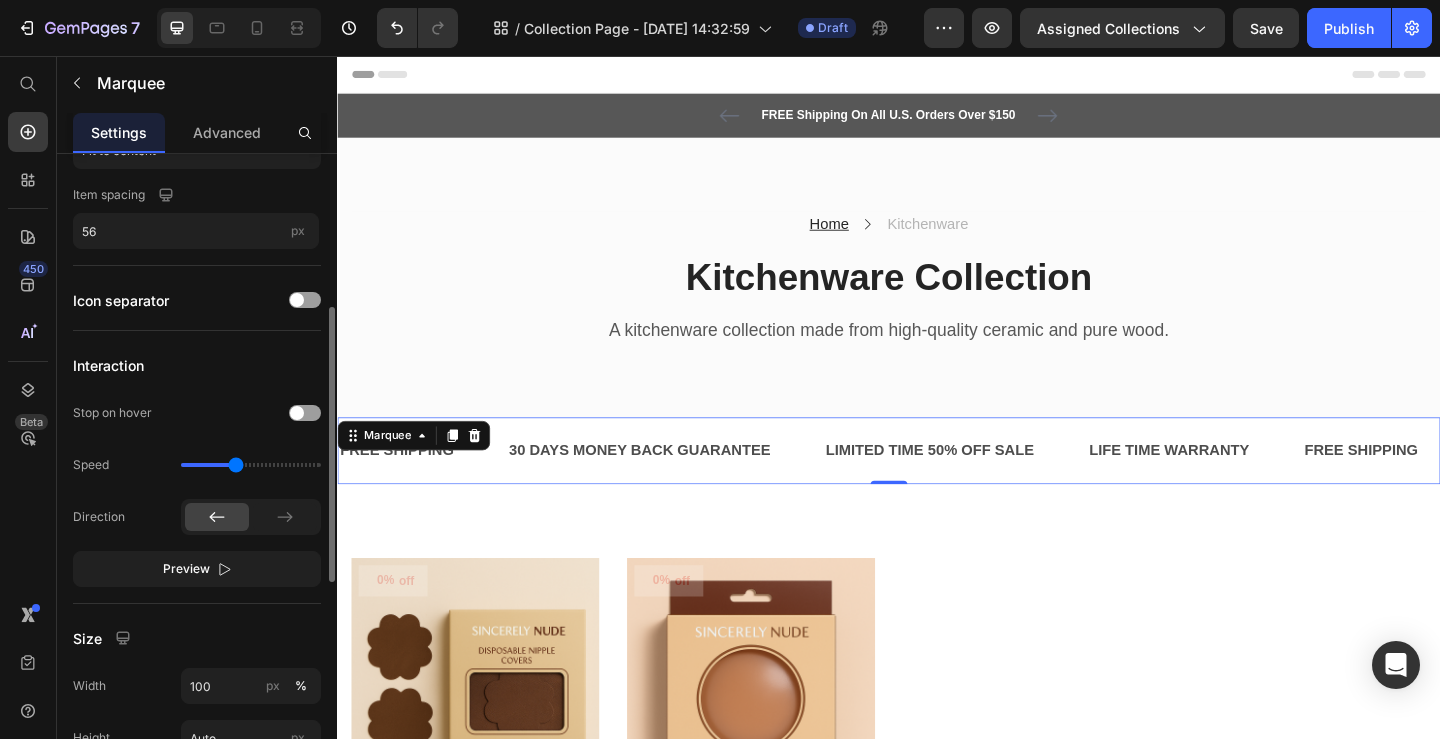 drag, startPoint x: 258, startPoint y: 458, endPoint x: 236, endPoint y: 459, distance: 22.022715 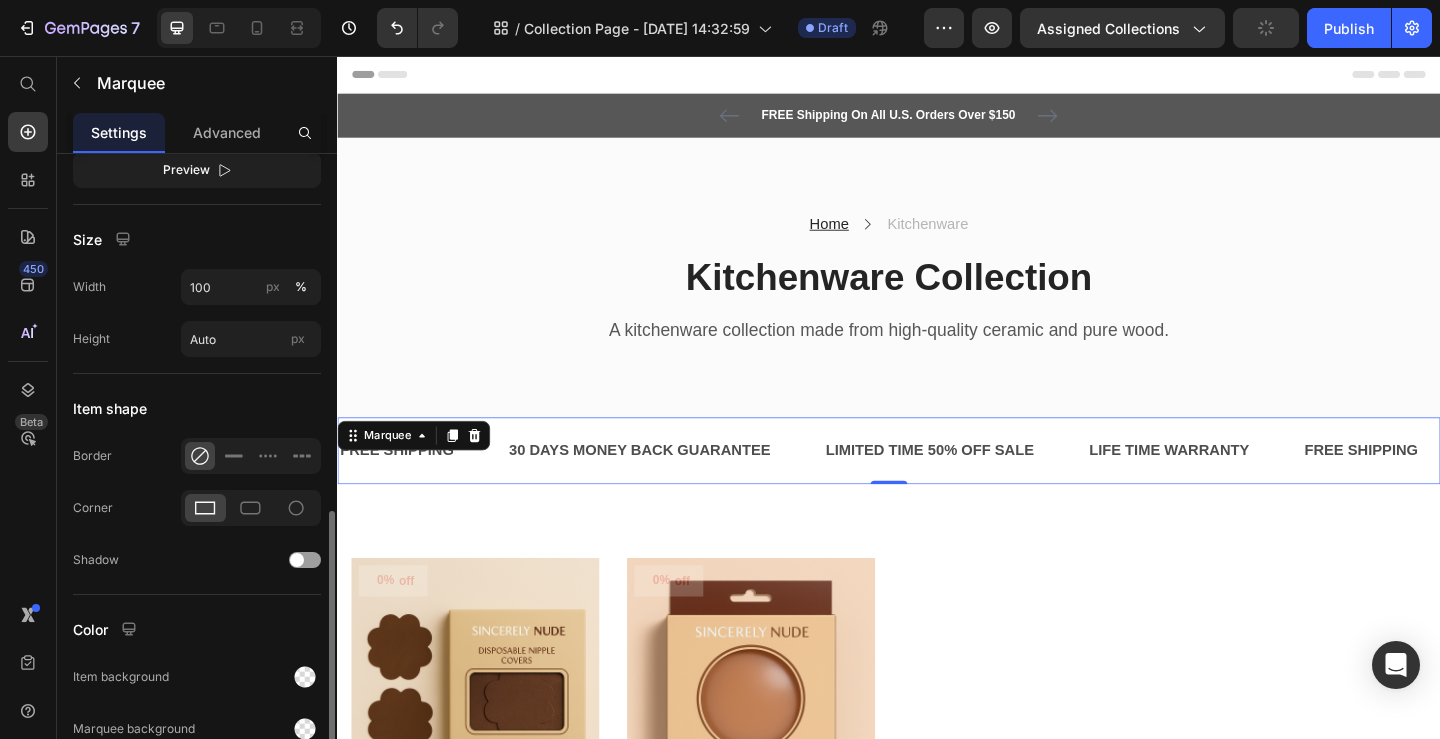 scroll, scrollTop: 855, scrollLeft: 0, axis: vertical 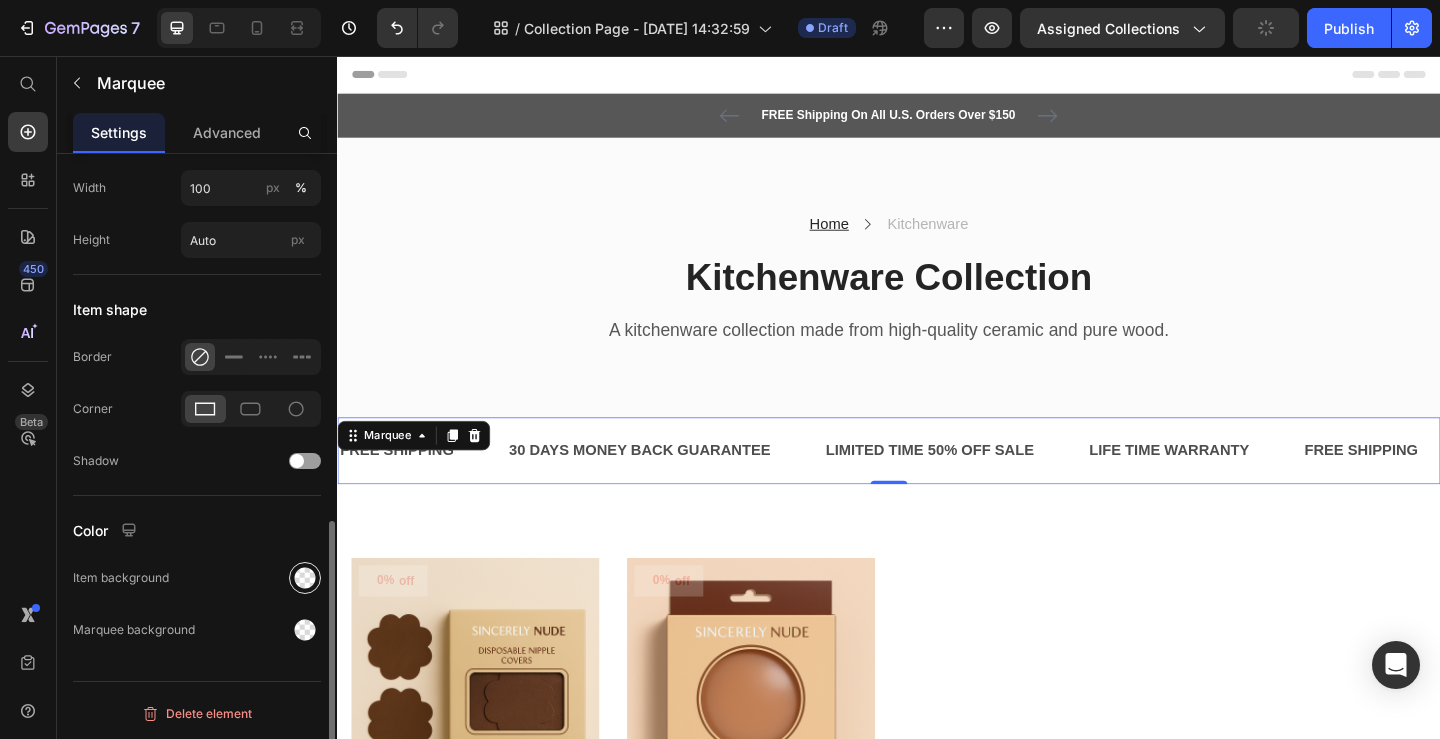 click at bounding box center (305, 578) 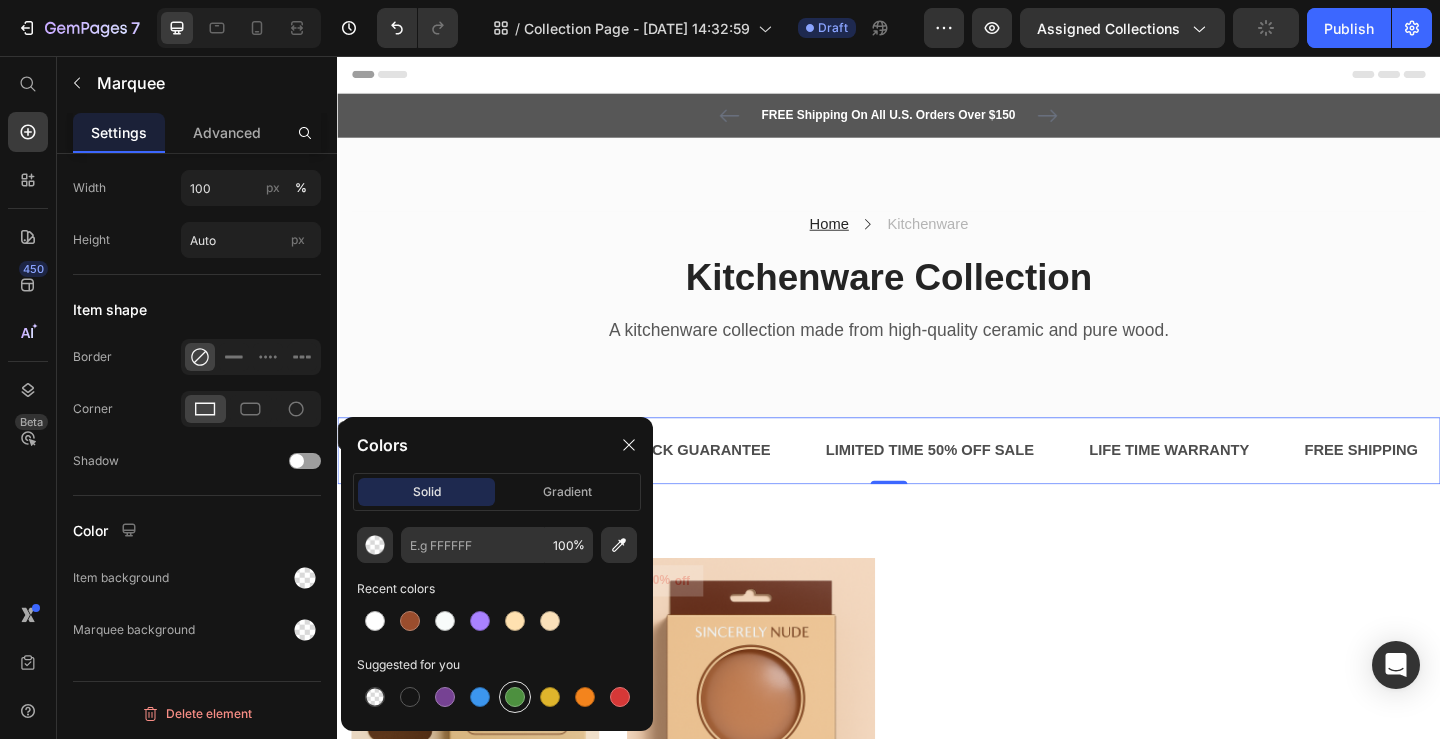 click at bounding box center (515, 697) 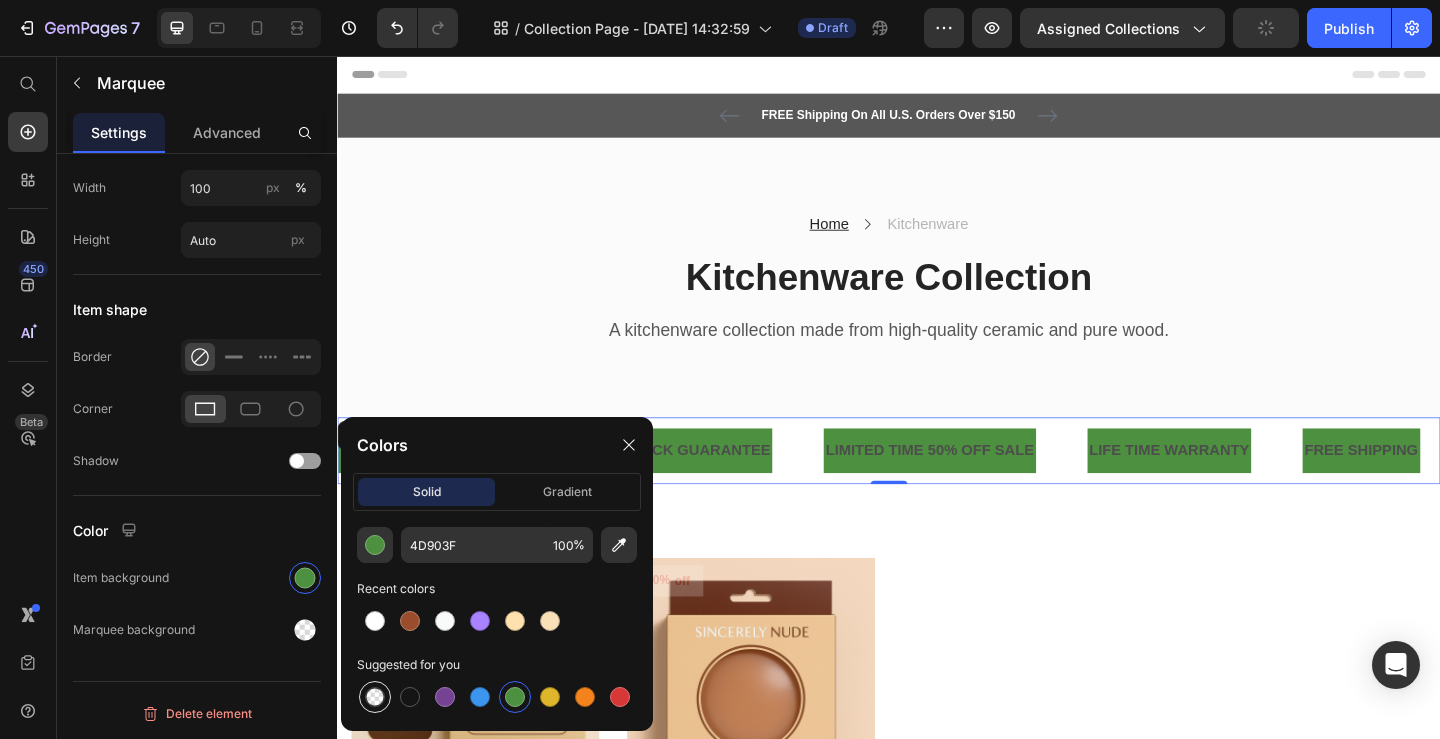 click at bounding box center (375, 697) 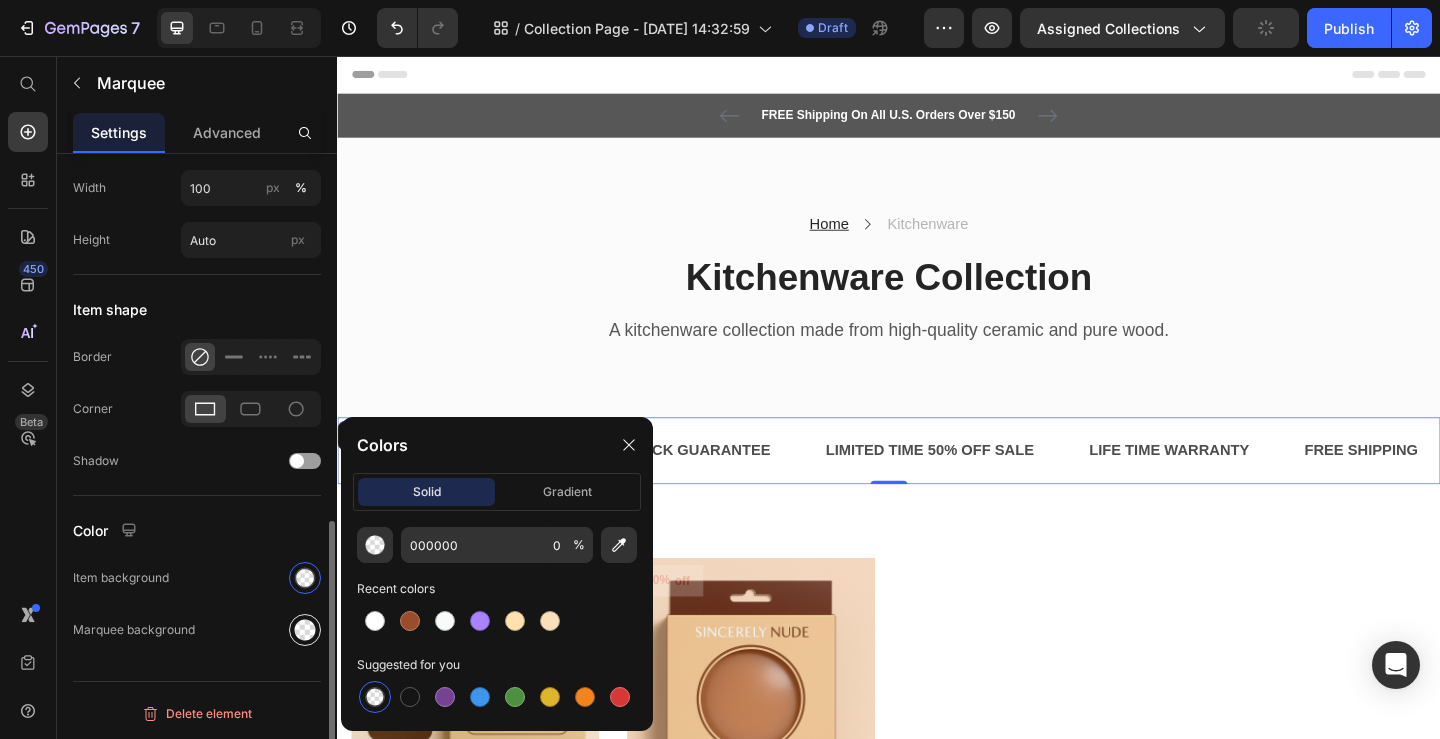click at bounding box center (305, 630) 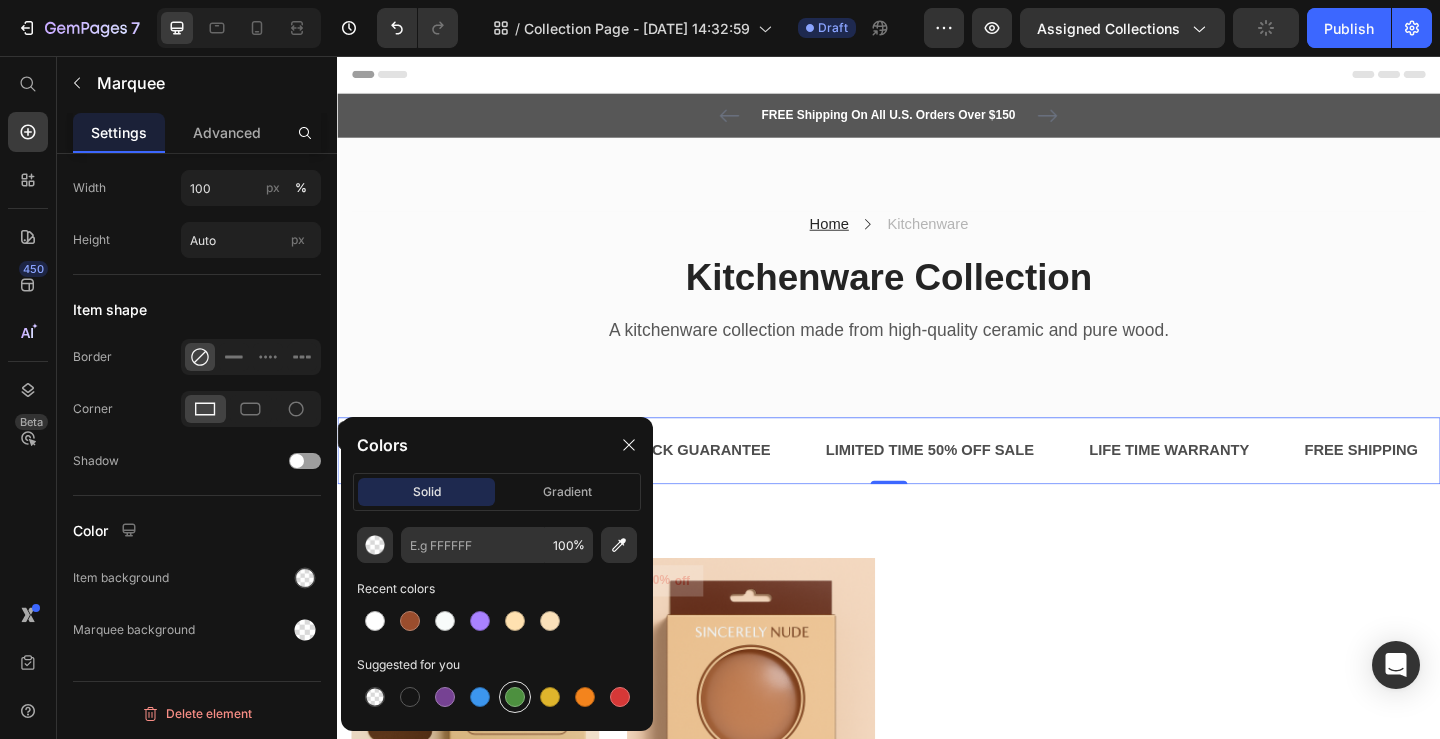 click at bounding box center [515, 697] 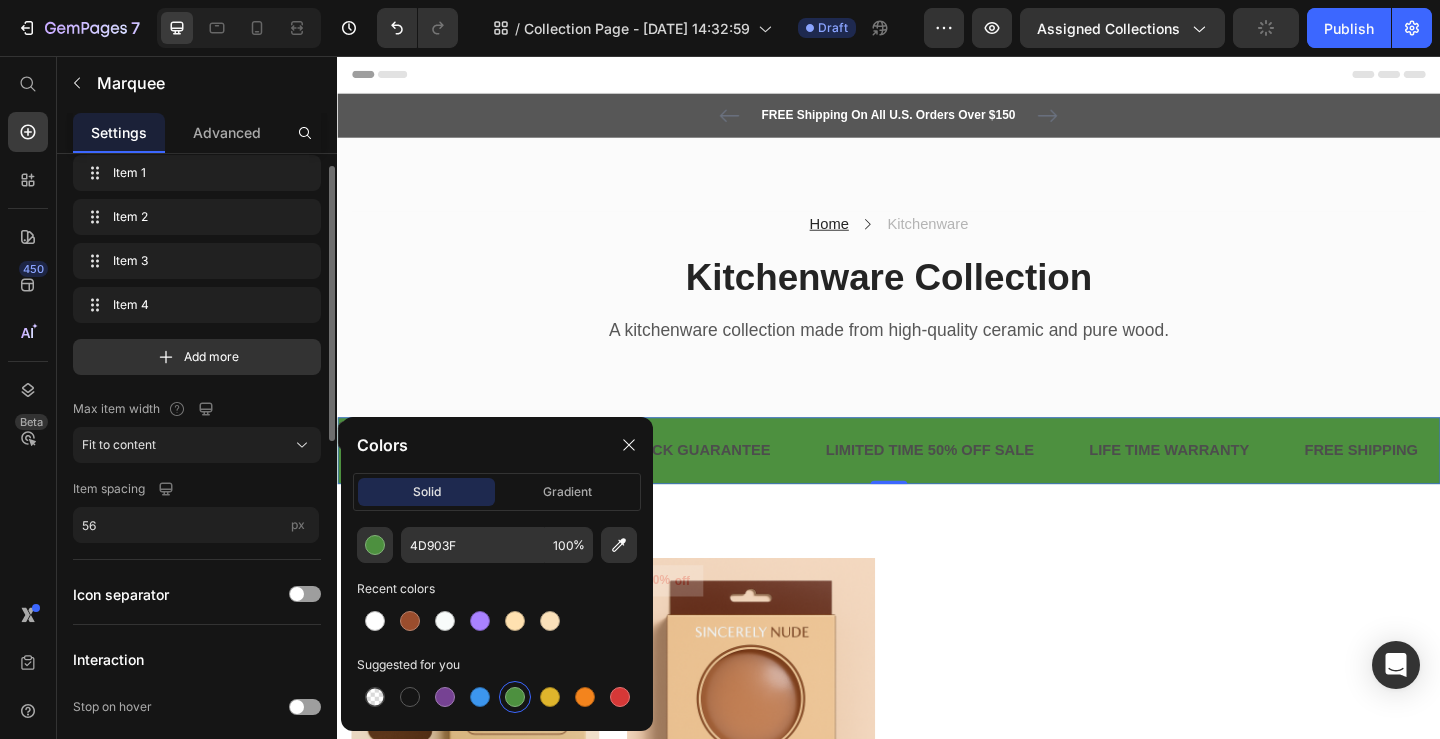 scroll, scrollTop: 0, scrollLeft: 0, axis: both 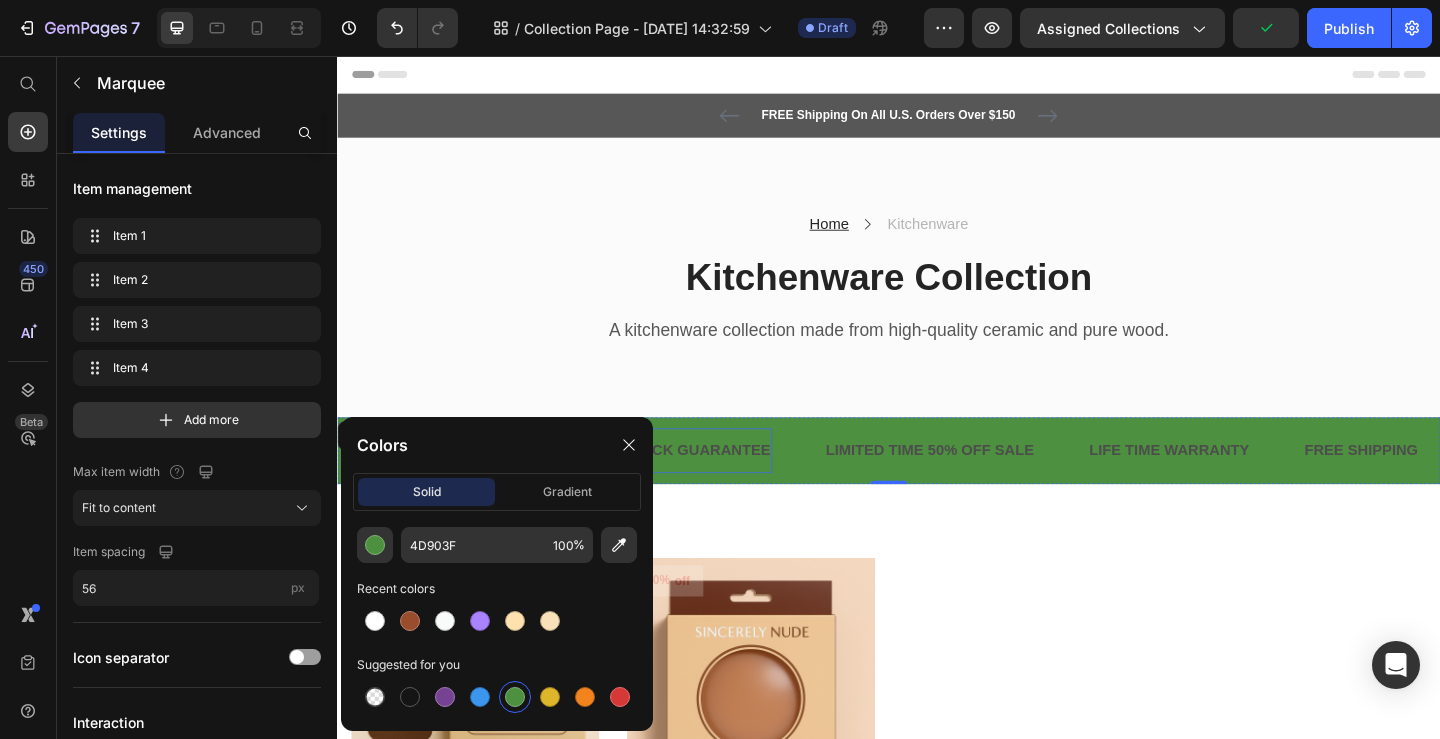 click on "30 DAYS MONEY BACK GUARANTEE" at bounding box center (658, 485) 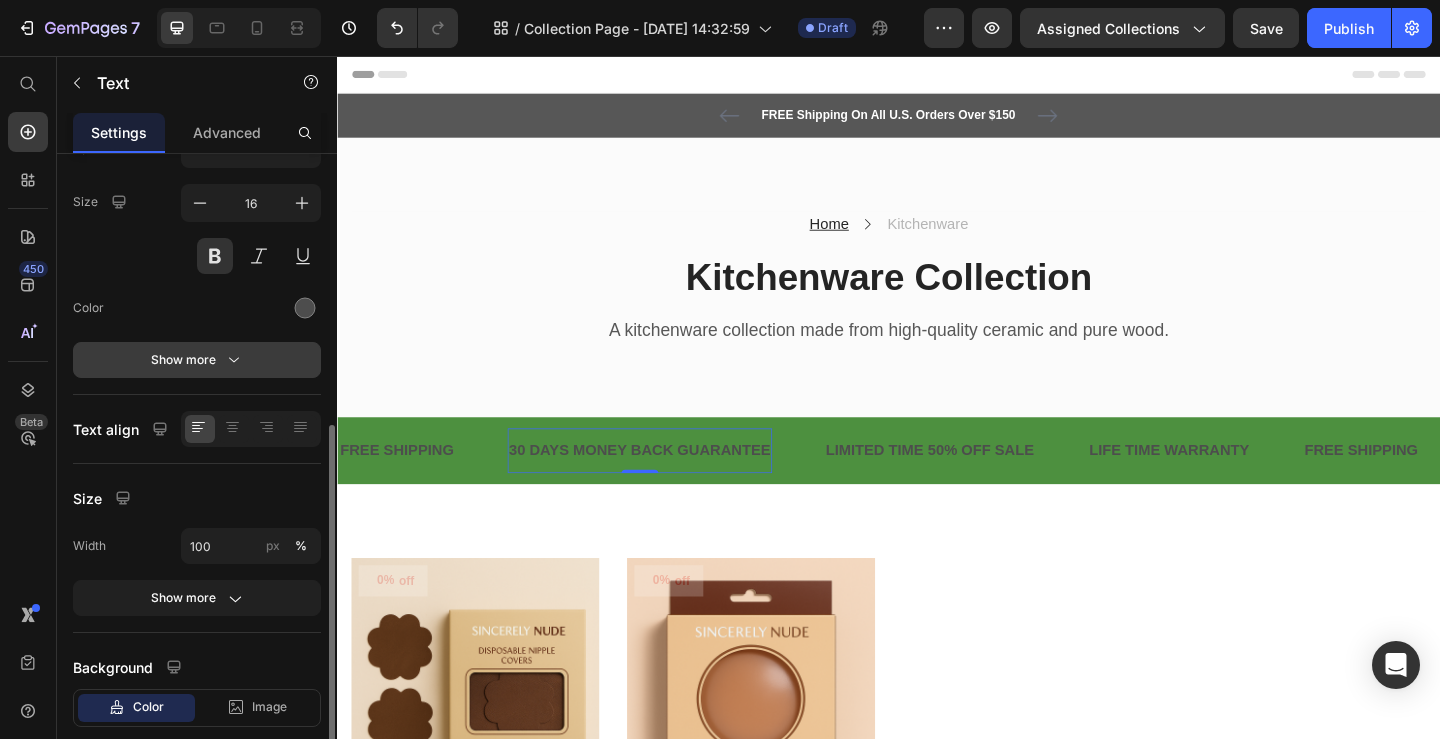 scroll, scrollTop: 253, scrollLeft: 0, axis: vertical 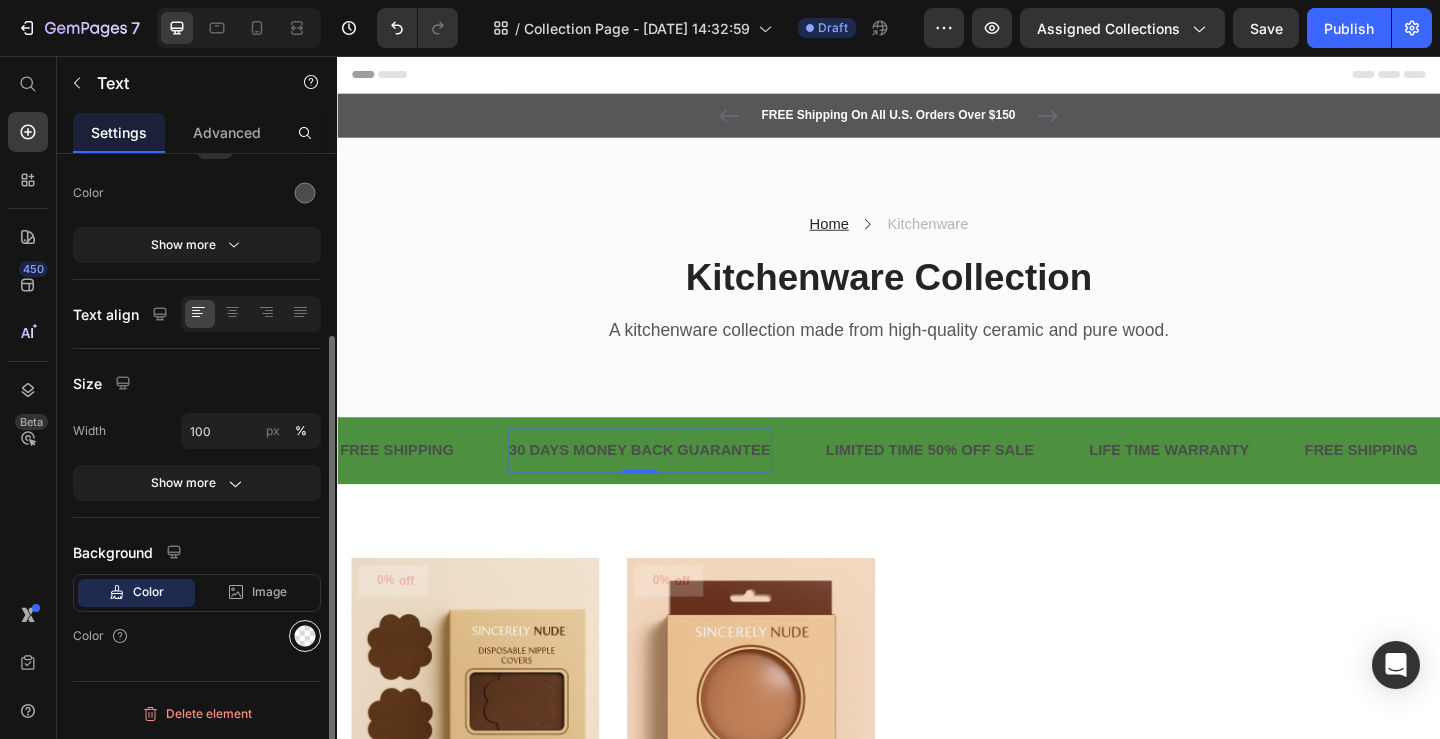 click at bounding box center [305, 636] 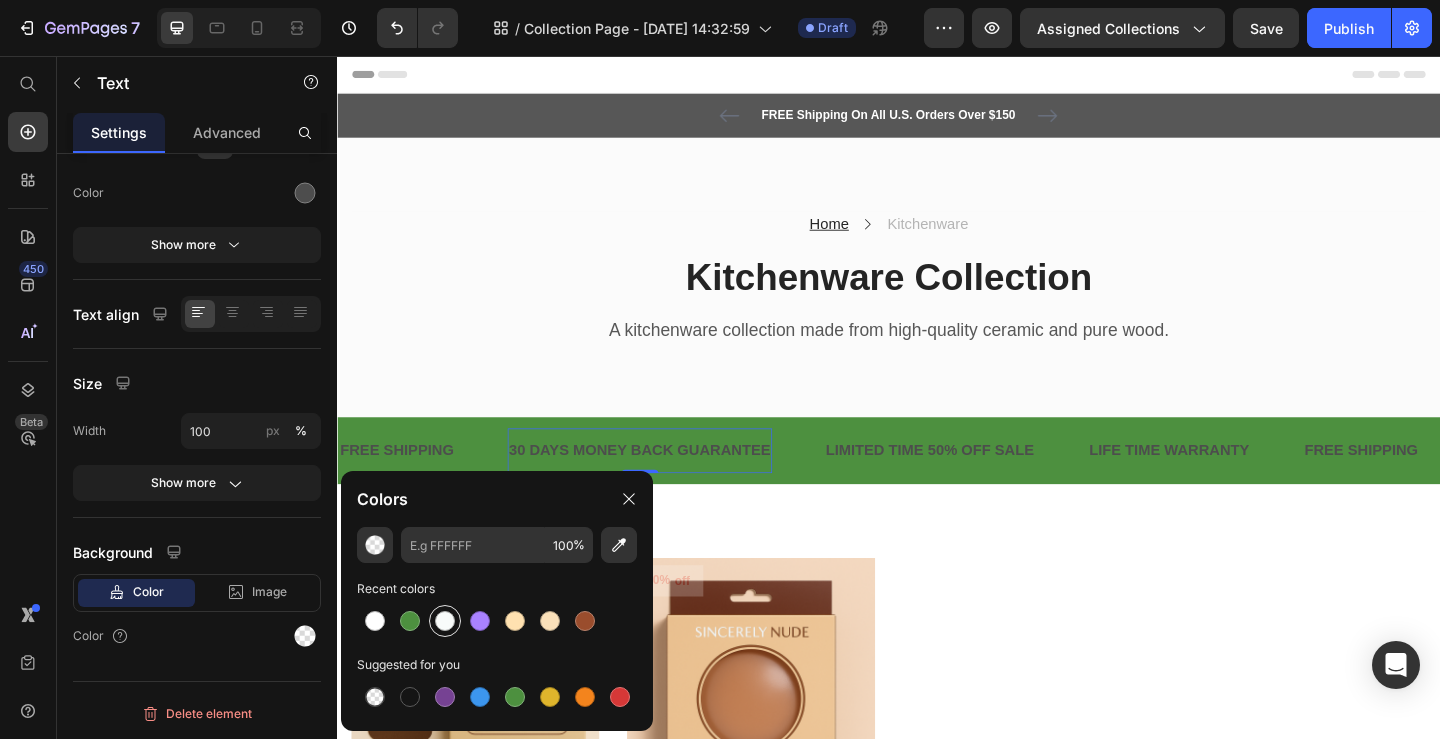 click at bounding box center [445, 621] 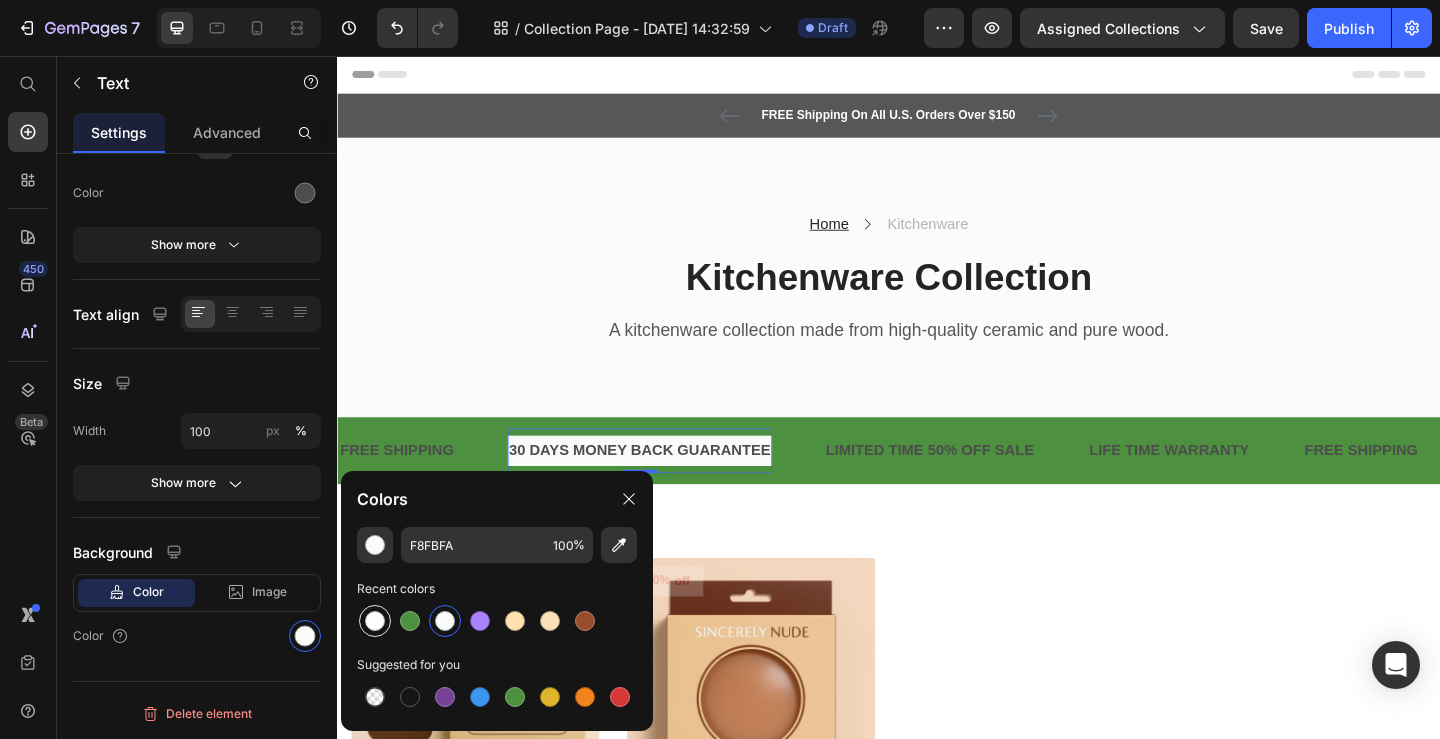 click at bounding box center (375, 621) 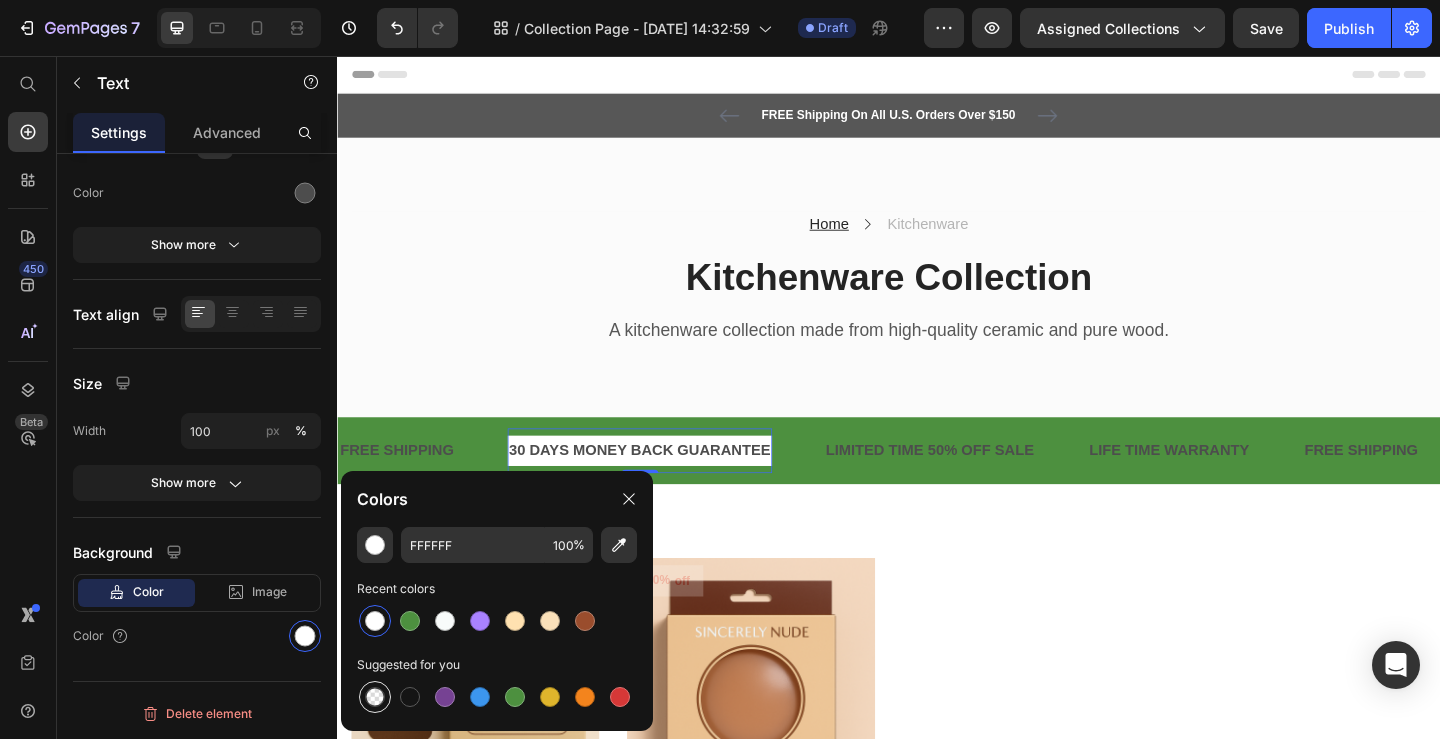 click at bounding box center (375, 697) 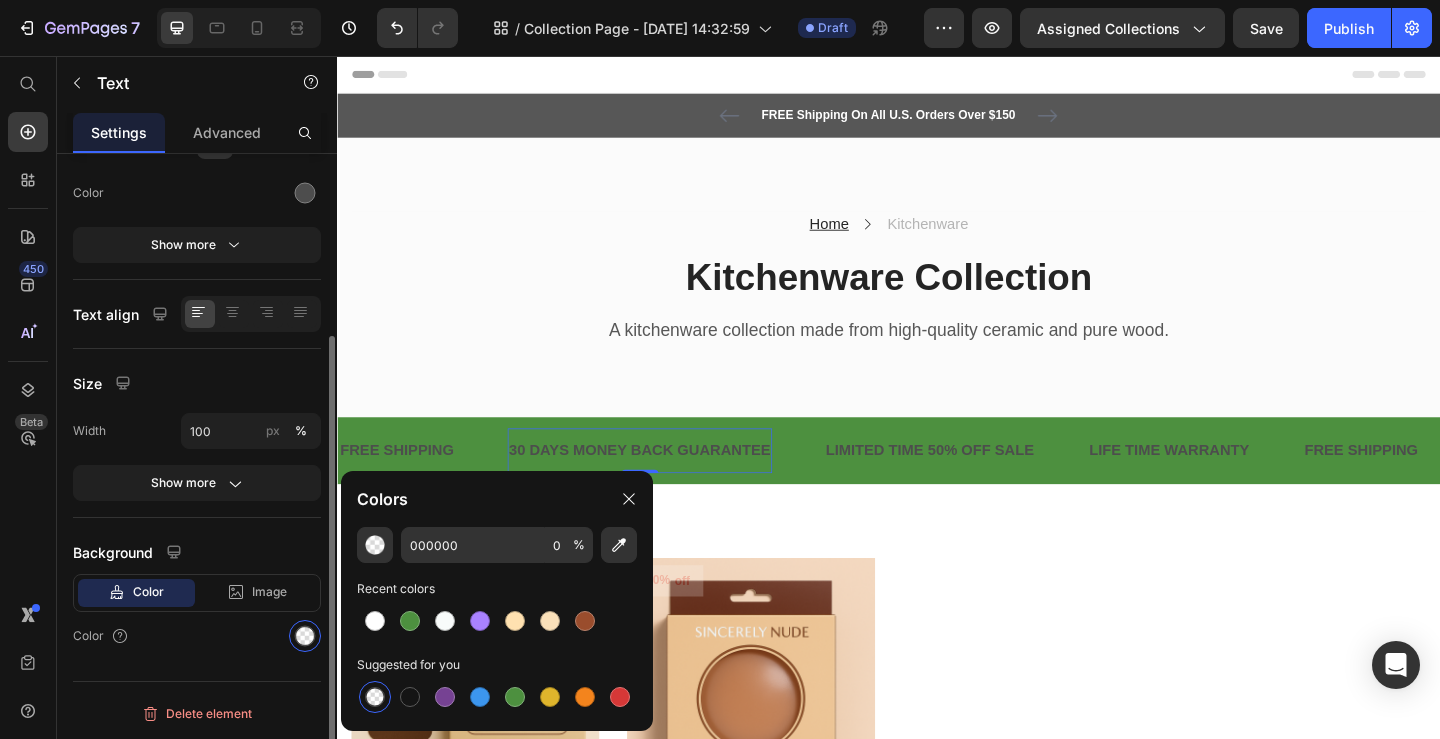 scroll, scrollTop: 246, scrollLeft: 0, axis: vertical 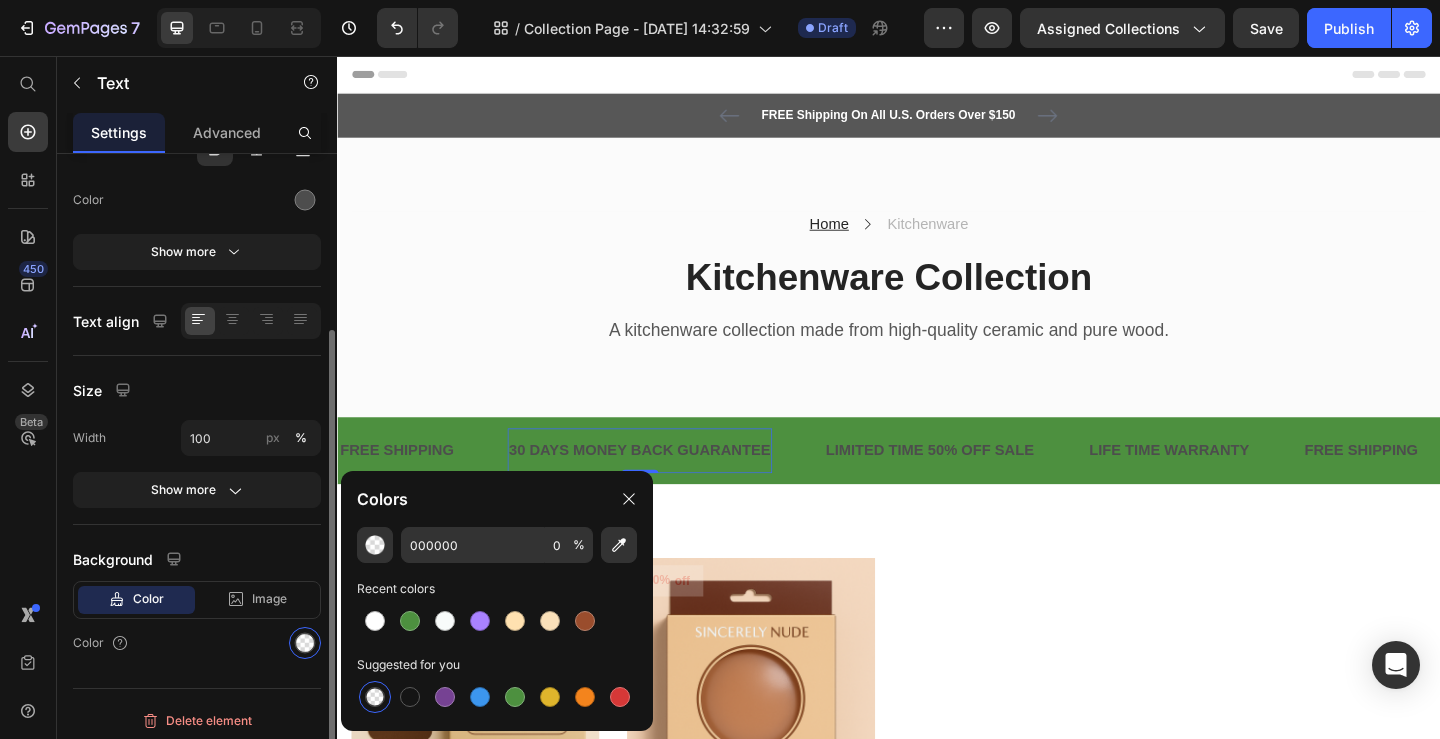 click on "Background" at bounding box center [197, 559] 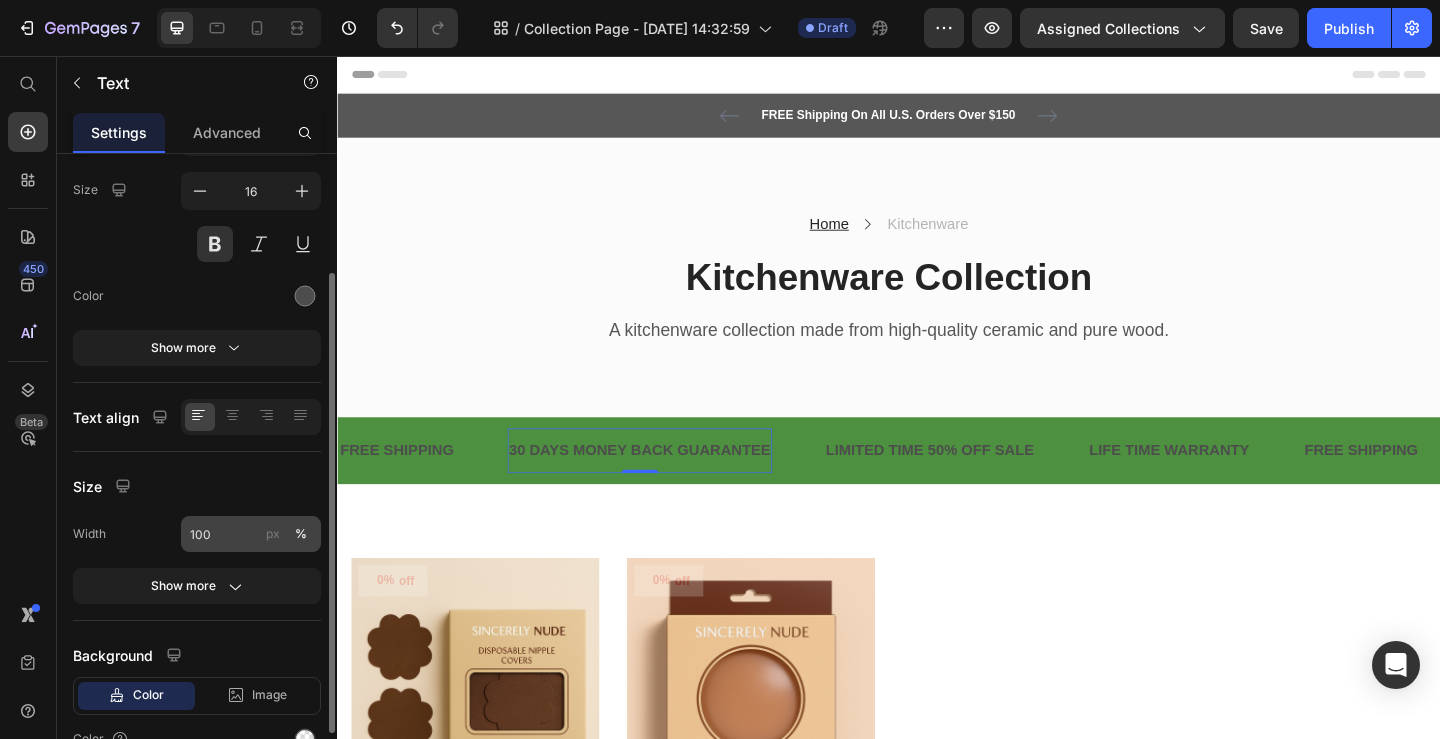 scroll, scrollTop: 147, scrollLeft: 0, axis: vertical 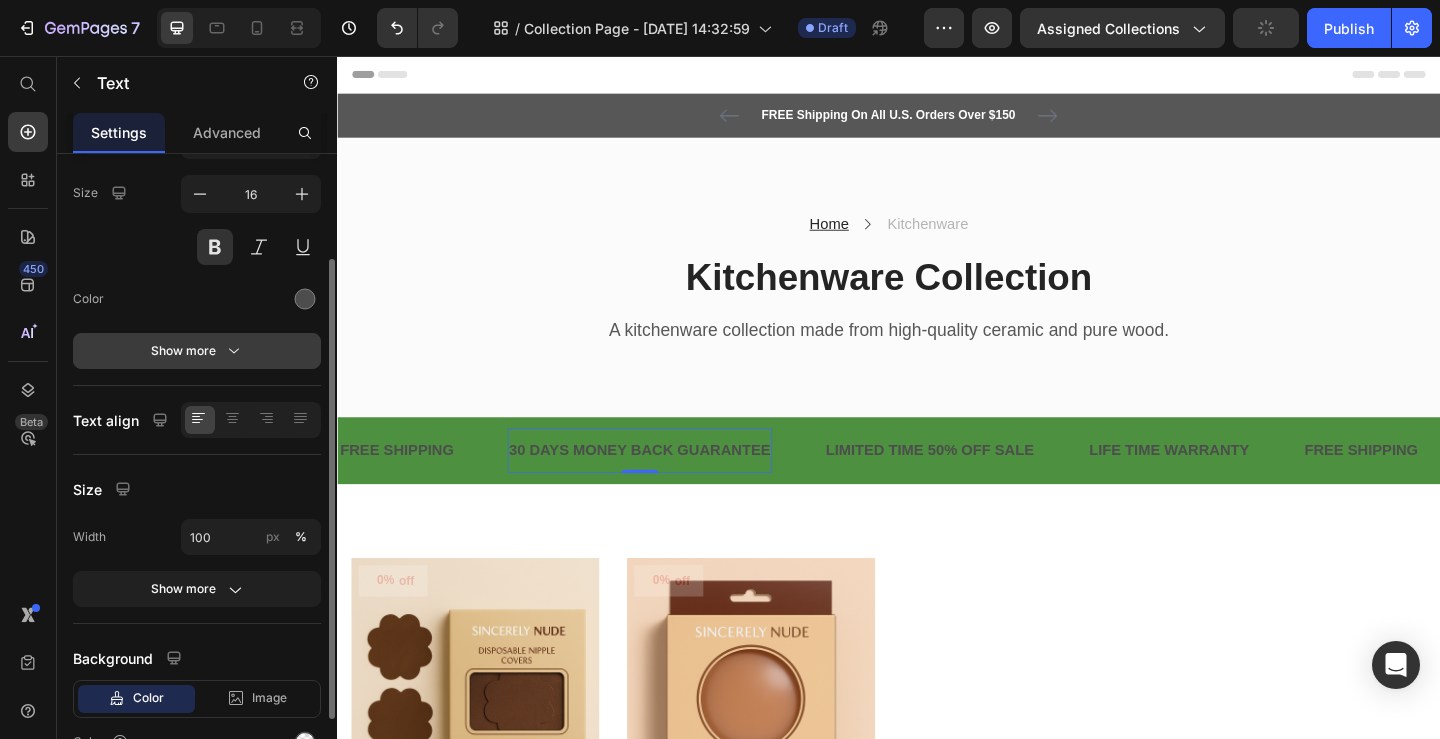 click on "Show more" at bounding box center (197, 351) 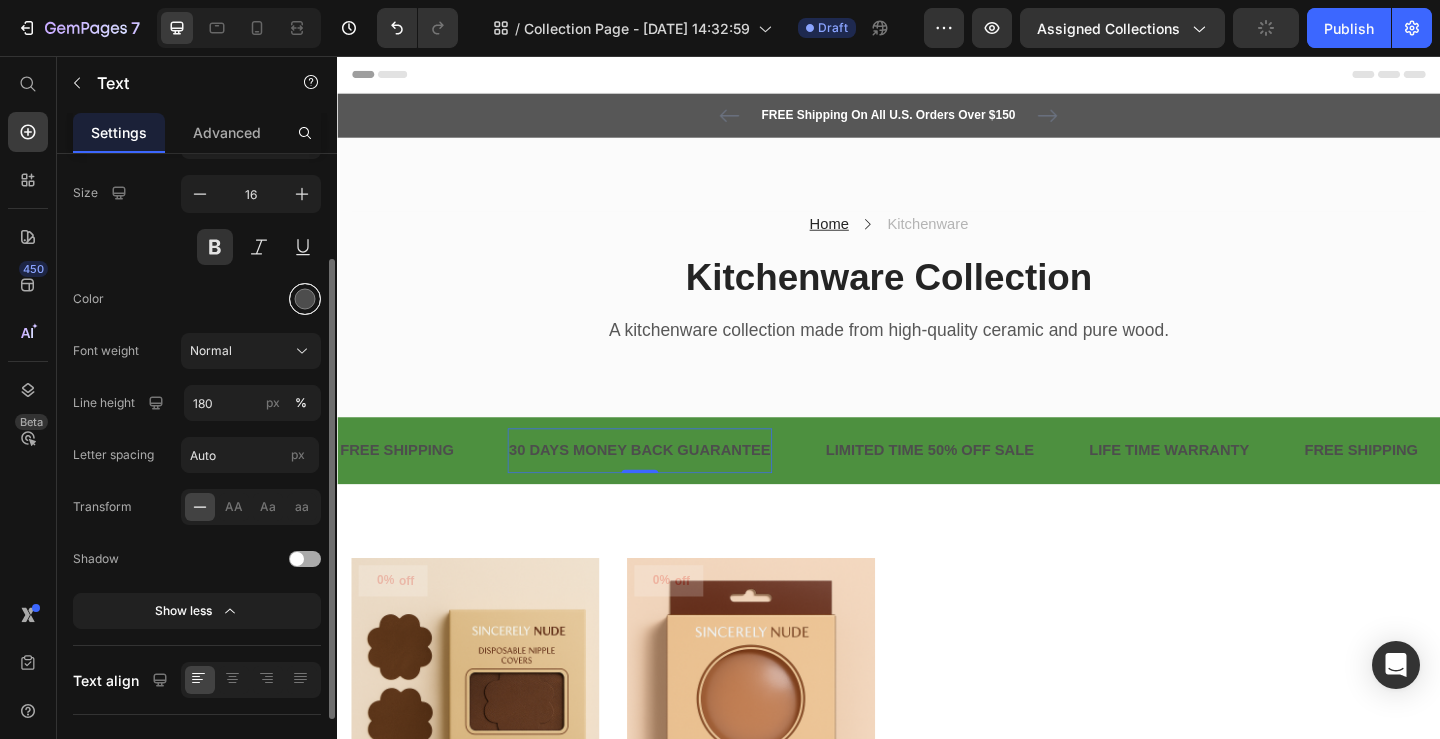 click at bounding box center [305, 299] 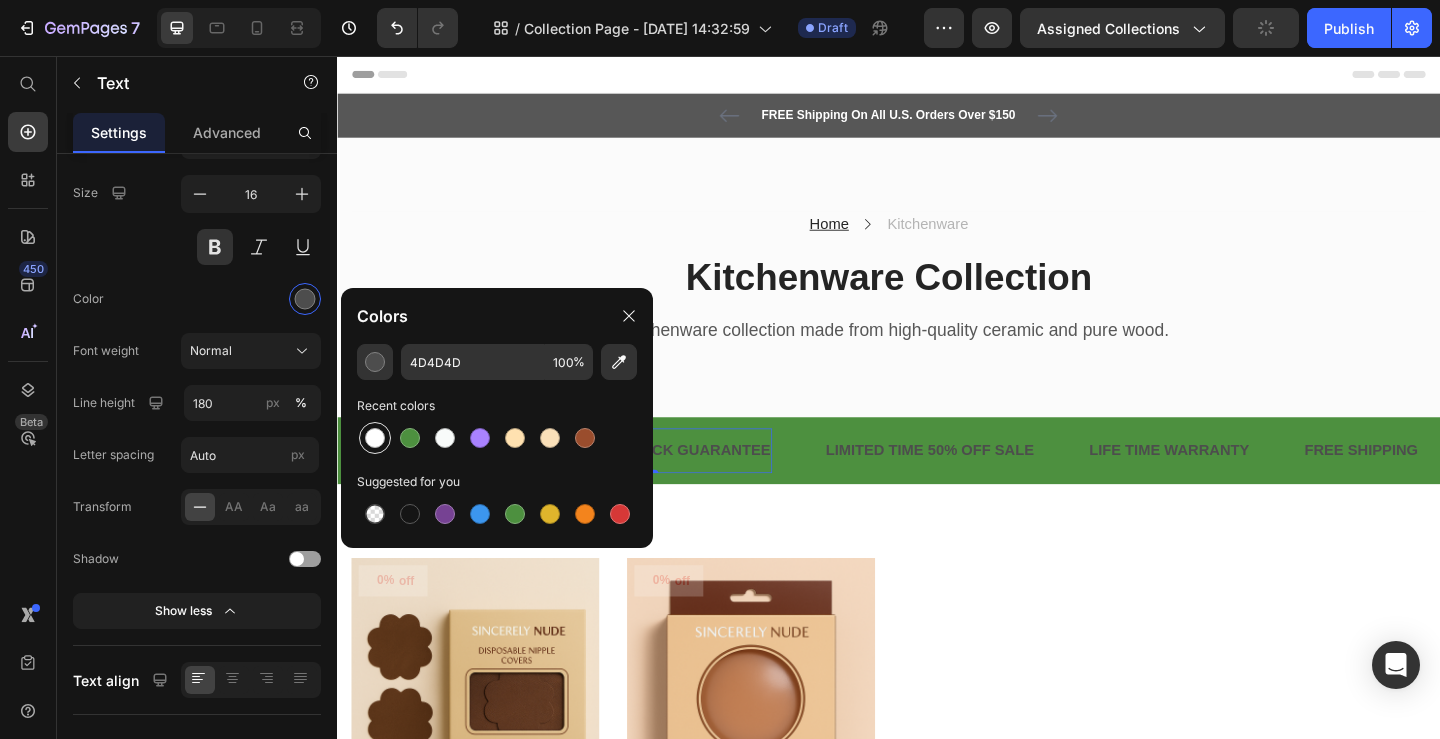 click at bounding box center (375, 438) 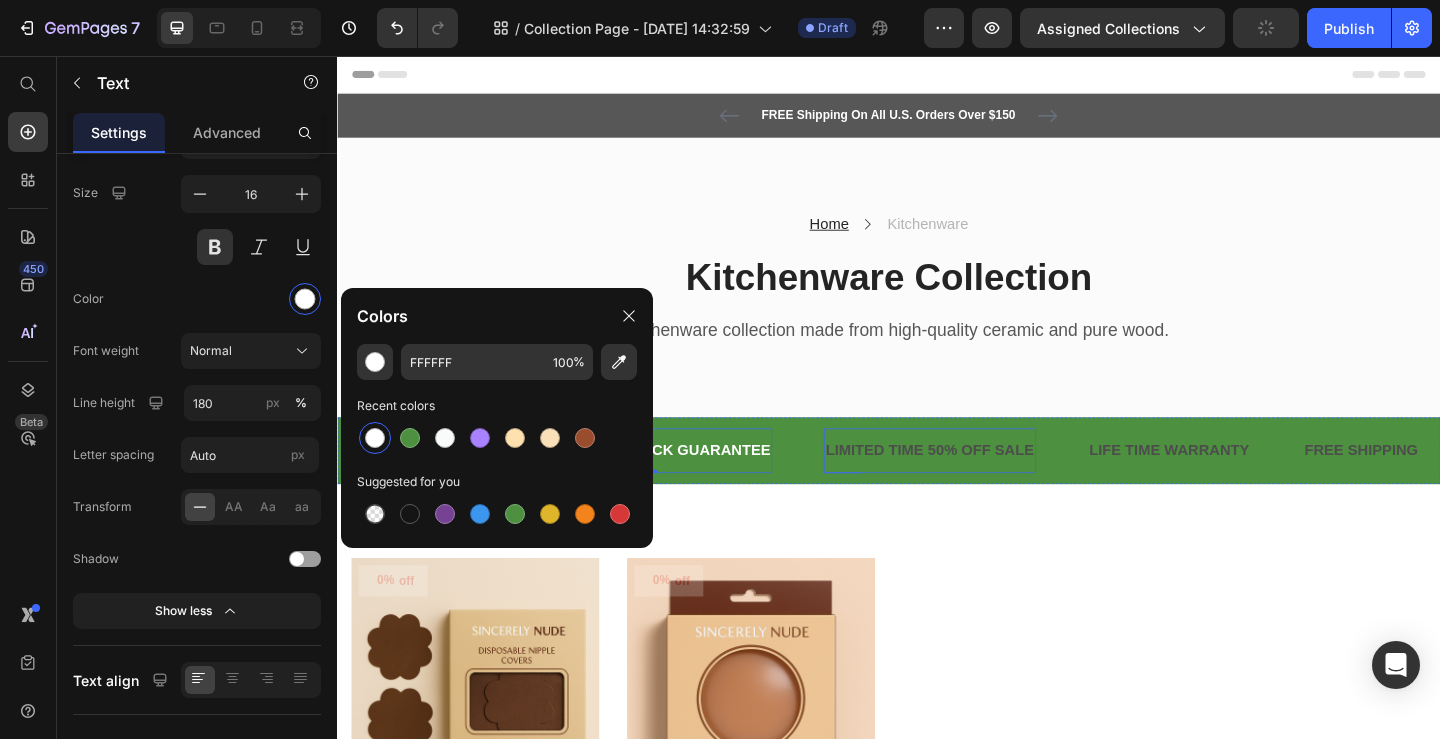 click on "LIMITED TIME 50% OFF SALE" at bounding box center [981, 485] 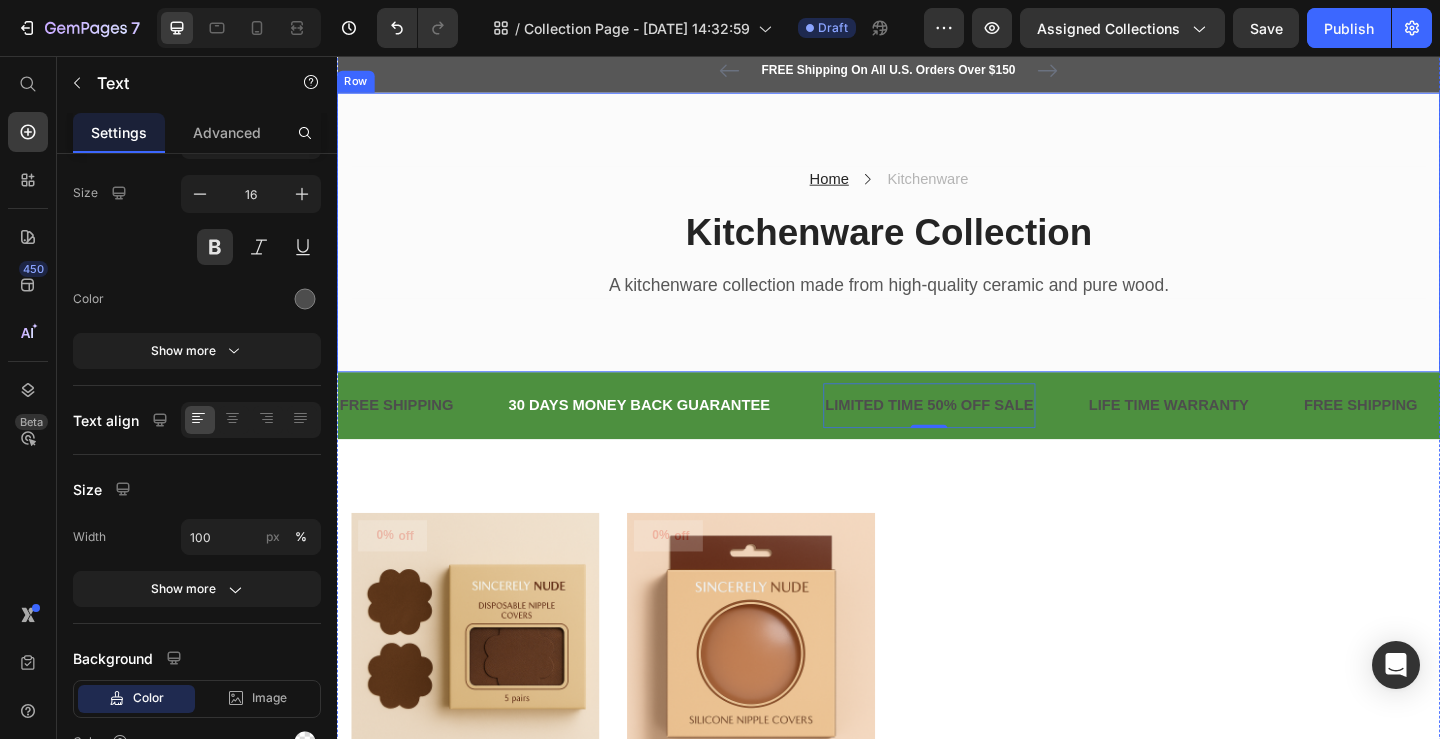 scroll, scrollTop: 0, scrollLeft: 0, axis: both 